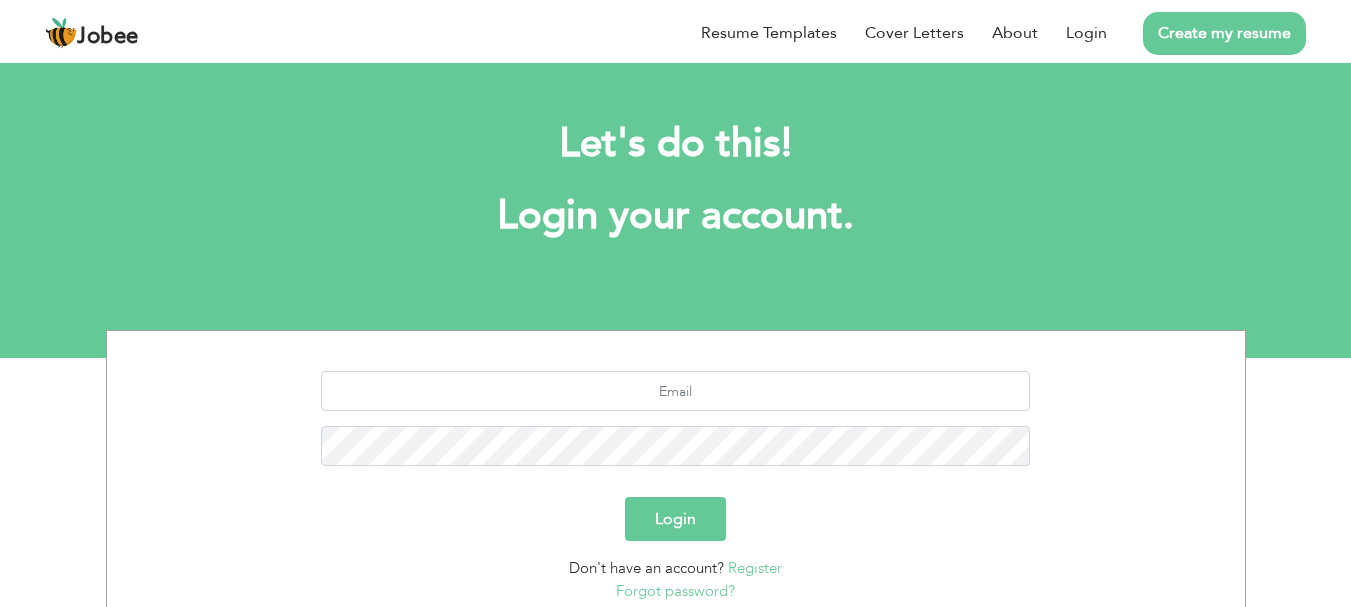 scroll, scrollTop: 0, scrollLeft: 0, axis: both 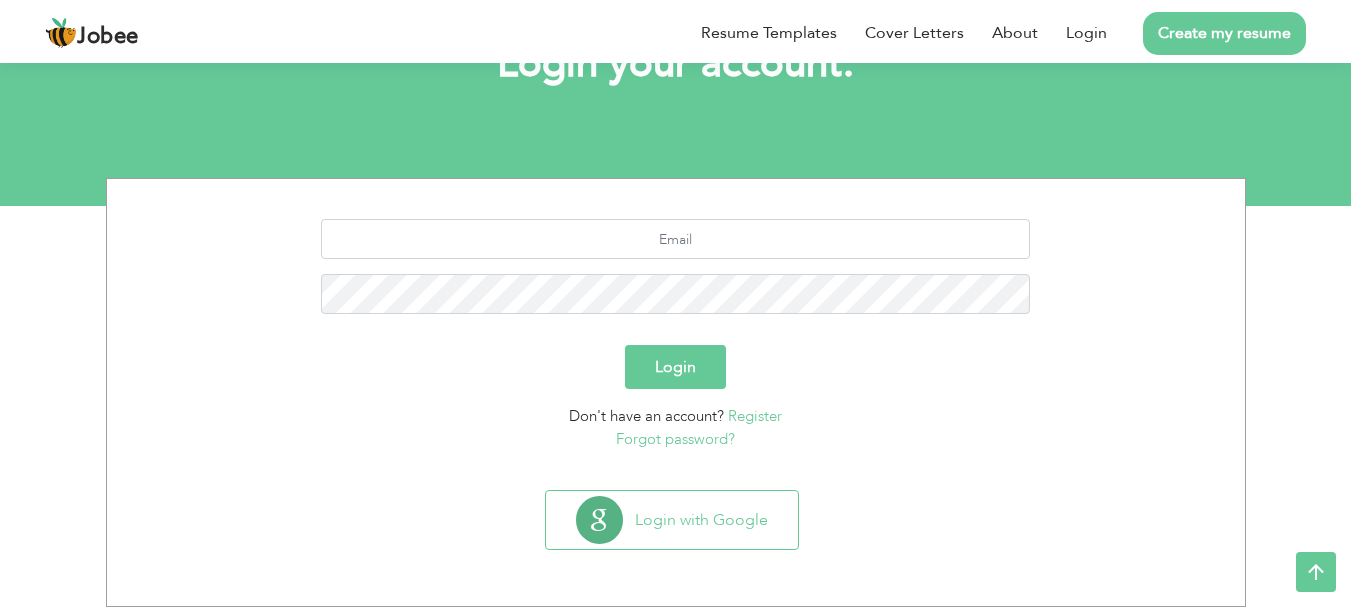 click on "Login" at bounding box center [675, 367] 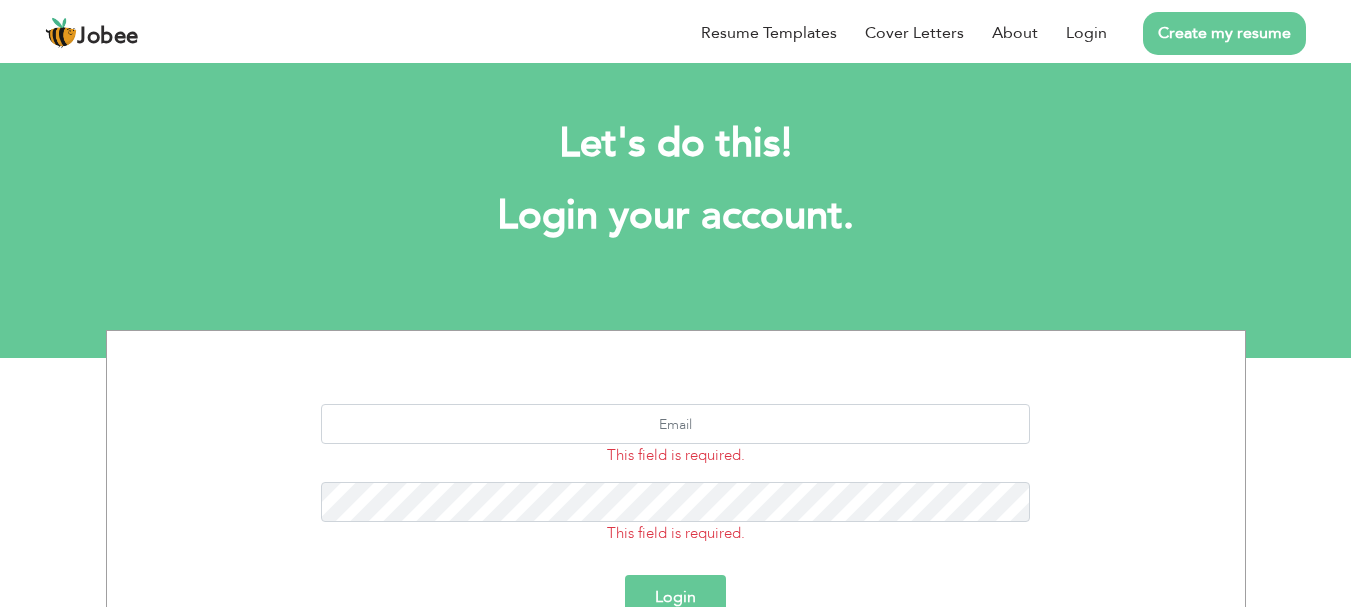 scroll, scrollTop: 0, scrollLeft: 0, axis: both 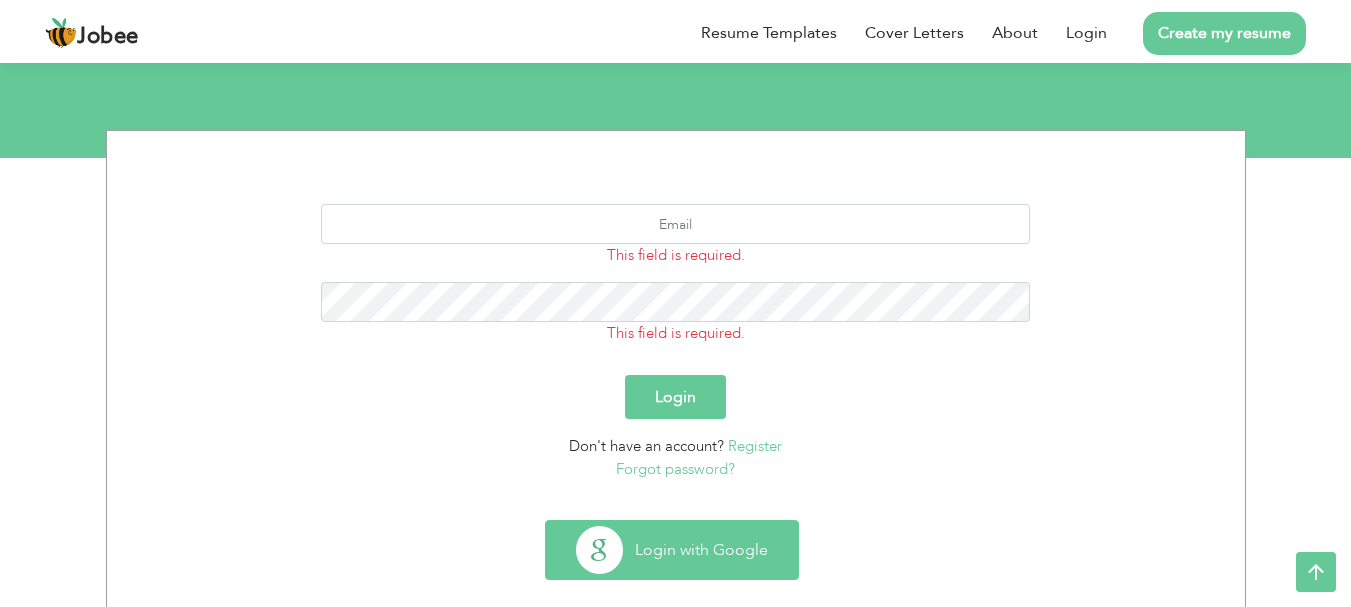 click on "Login with Google" at bounding box center (672, 550) 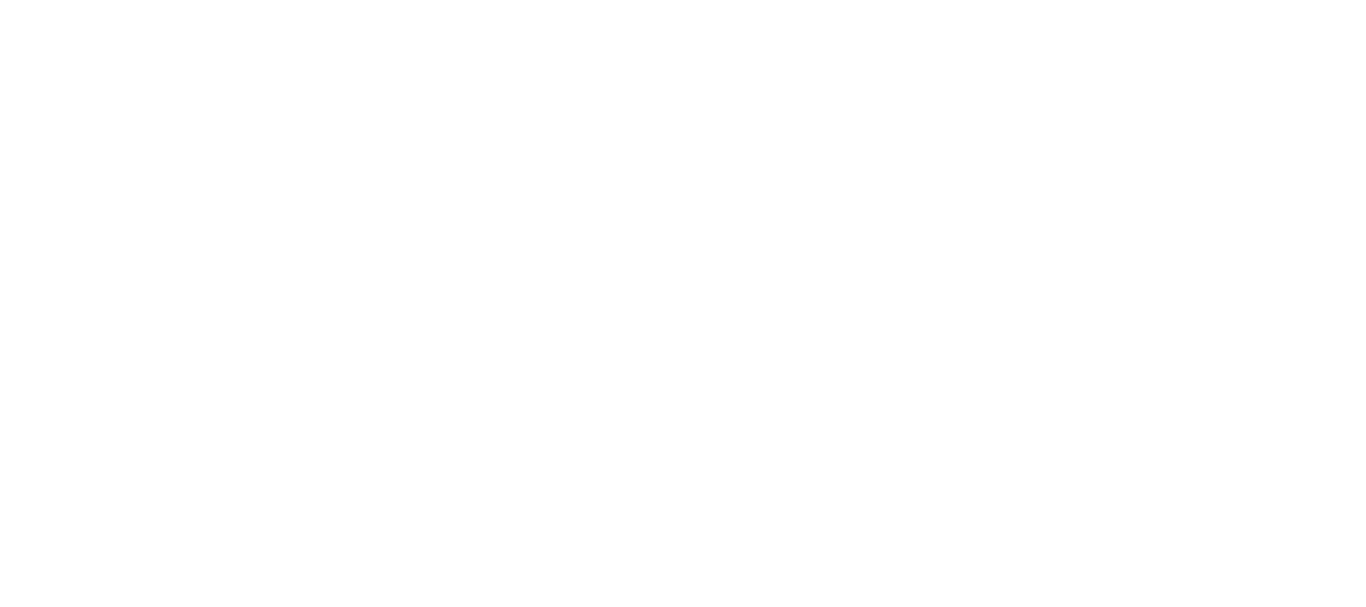 scroll, scrollTop: 0, scrollLeft: 0, axis: both 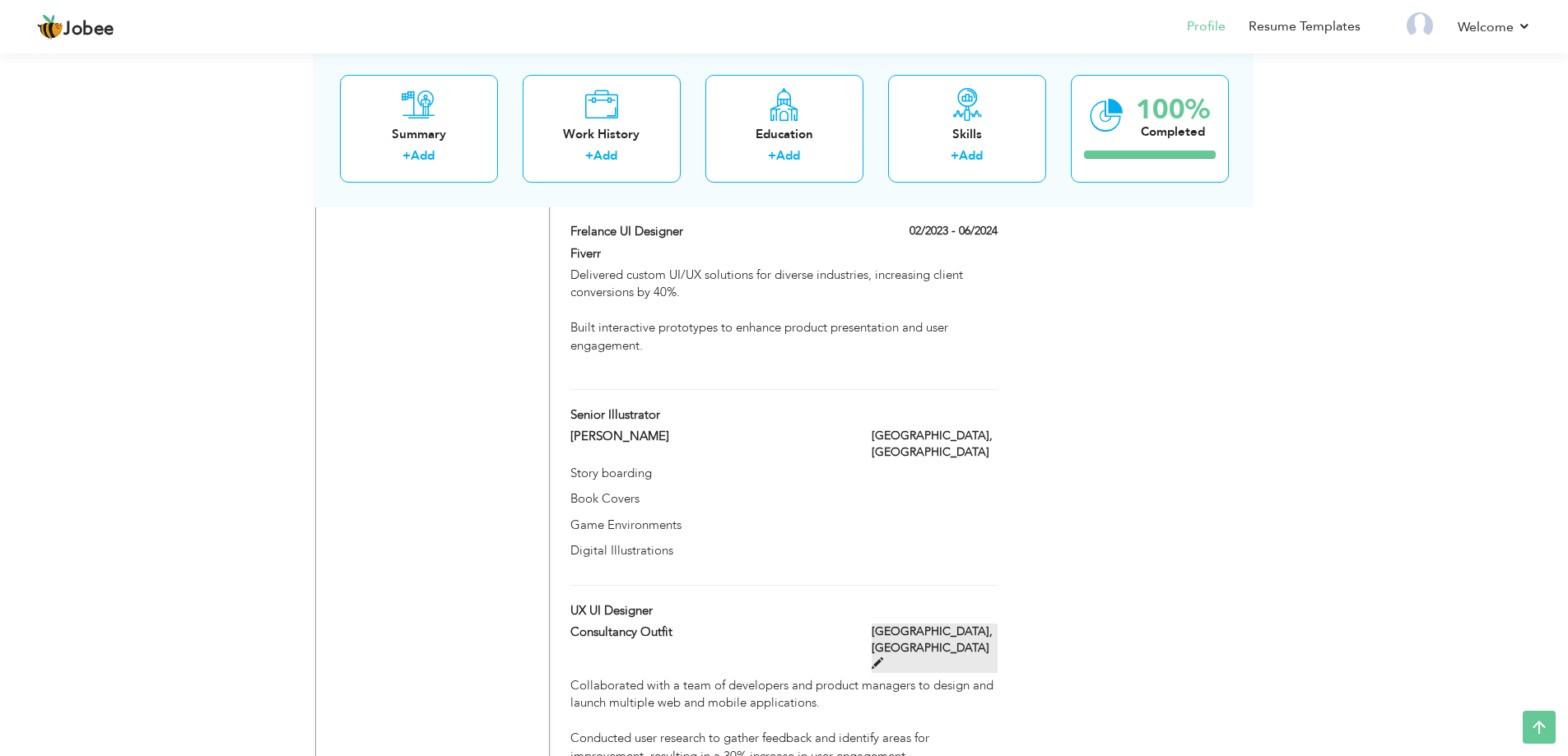 click on "[GEOGRAPHIC_DATA], [GEOGRAPHIC_DATA]" at bounding box center [934, 648] 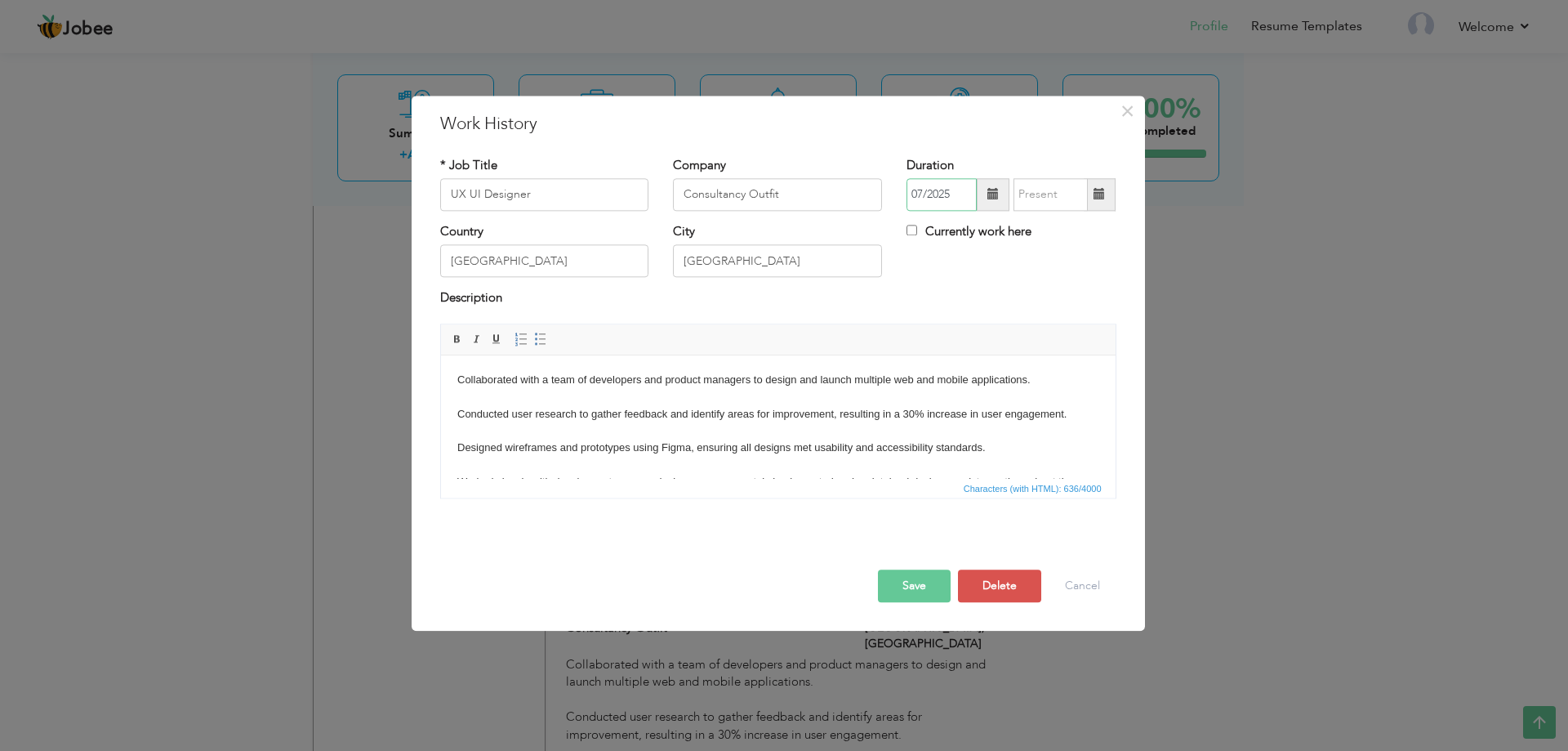 click on "07/2025" at bounding box center (942, 194) 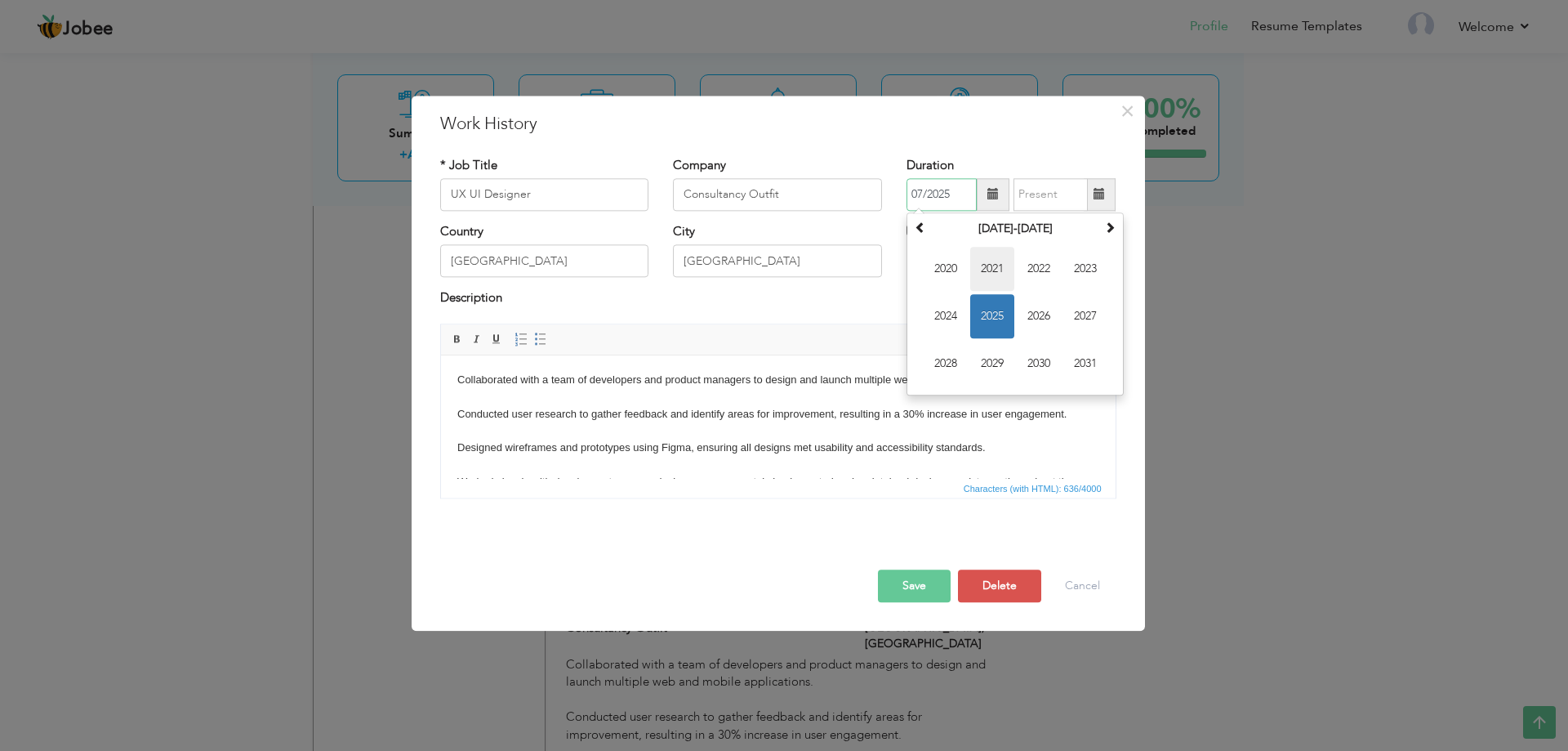 click on "2021" at bounding box center (992, 269) 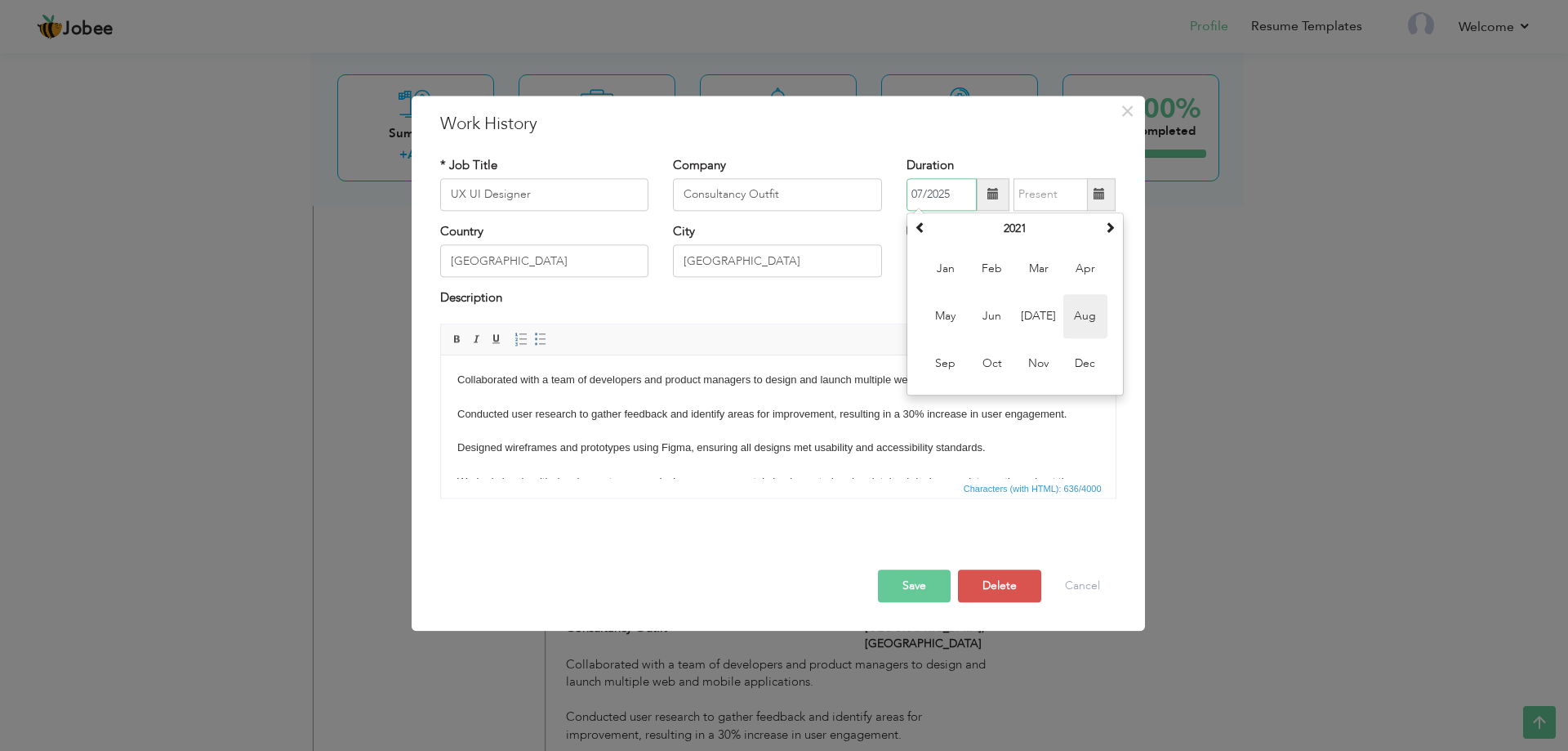 click on "Aug" at bounding box center [1085, 316] 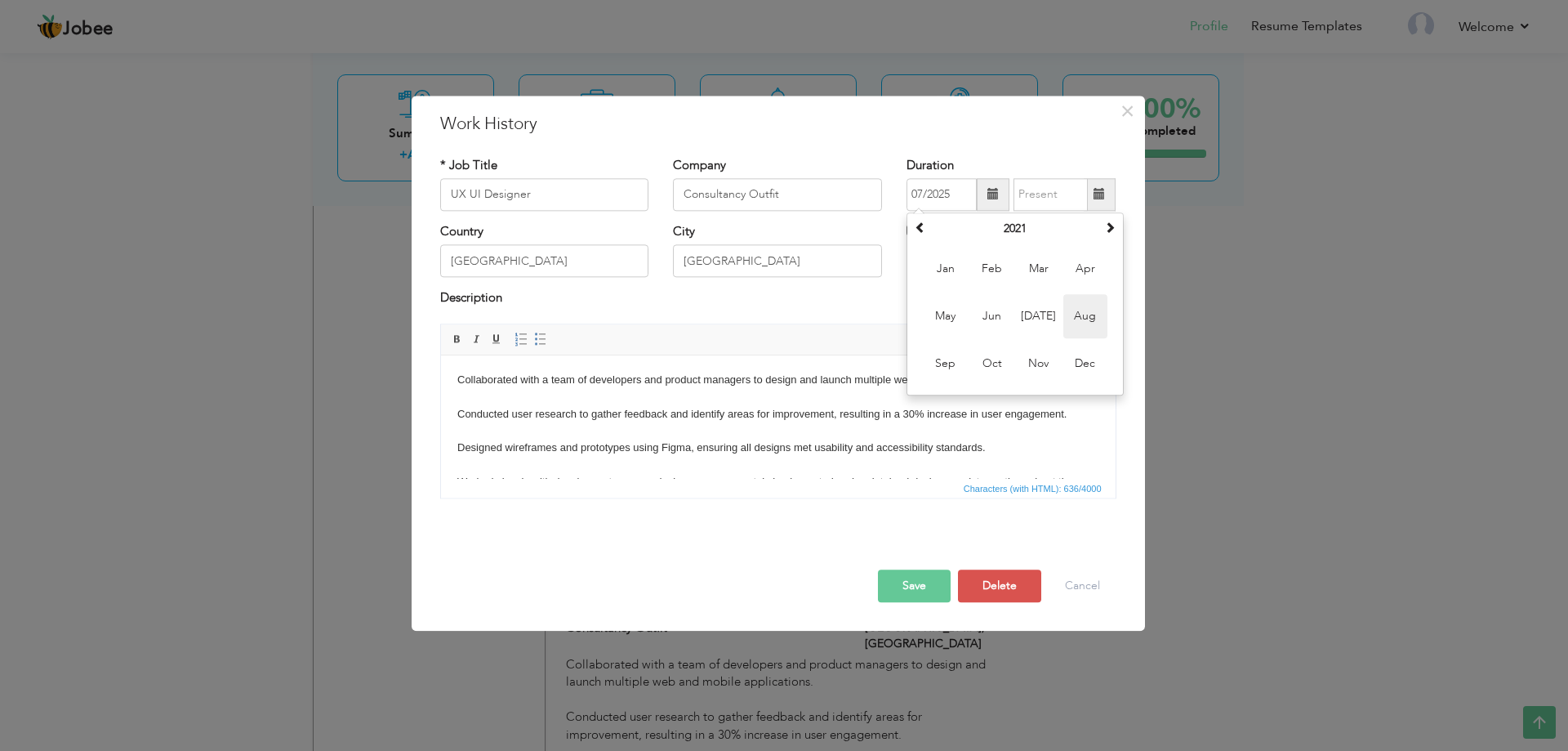 type on "08/2021" 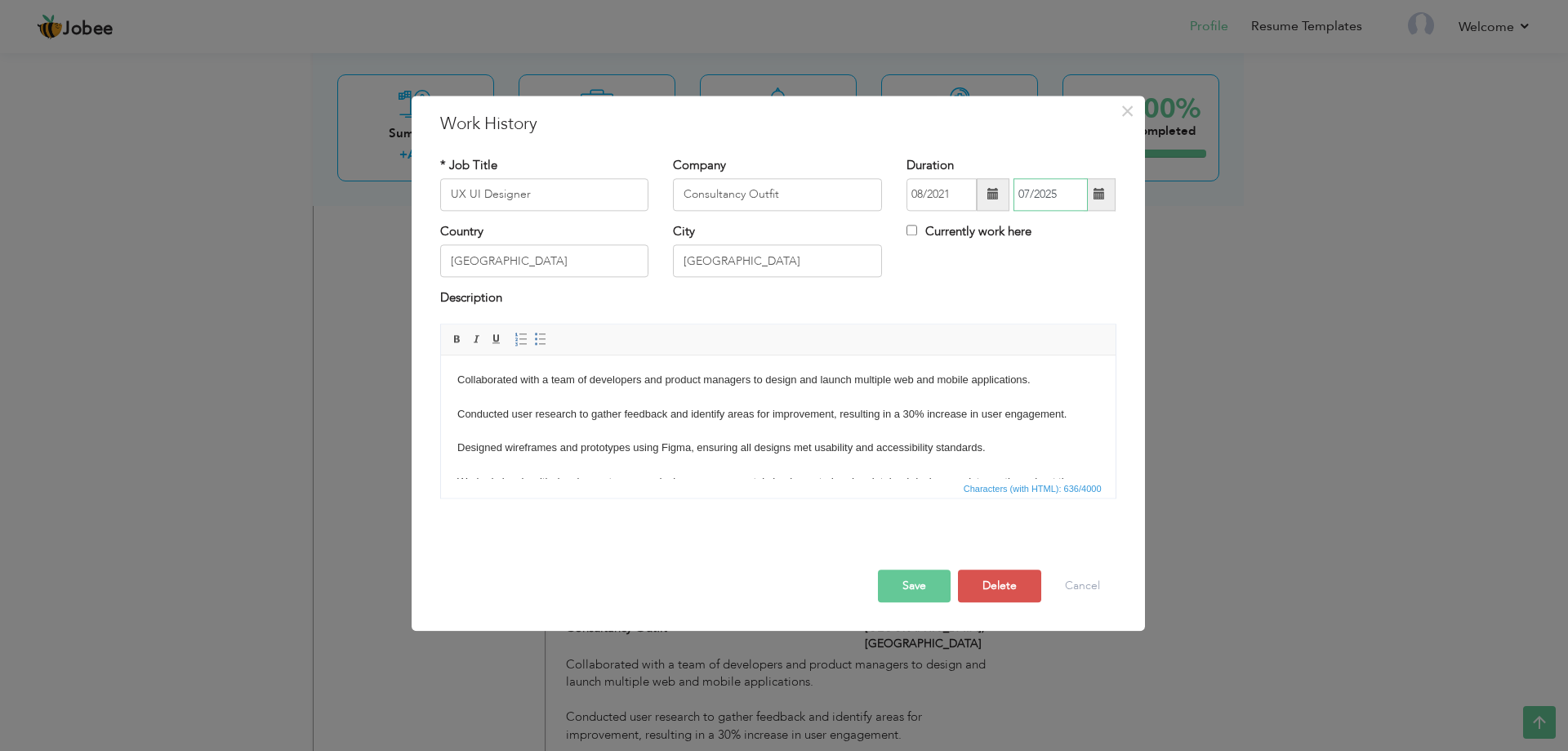 click on "07/2025" at bounding box center (1050, 194) 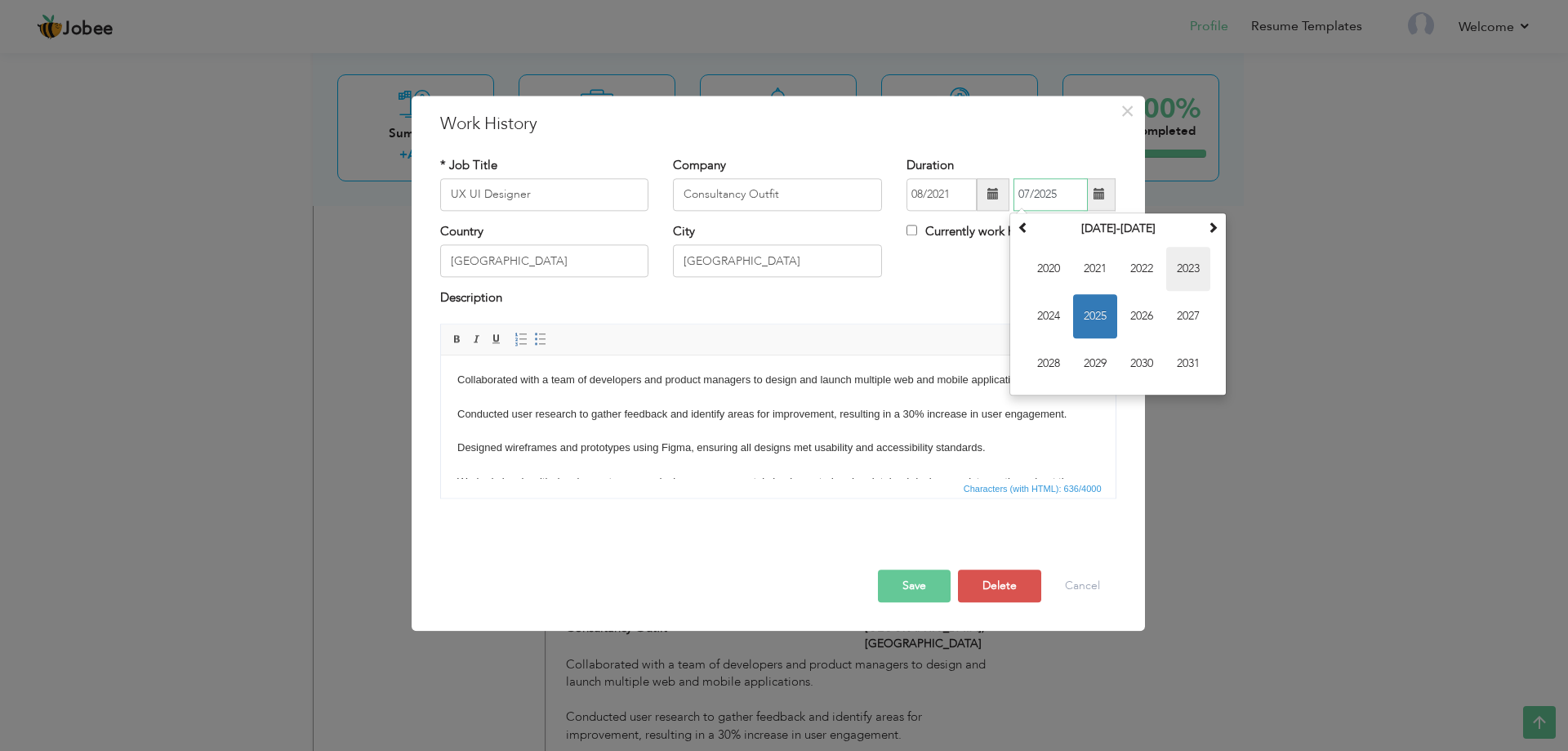 click on "2023" at bounding box center (1188, 269) 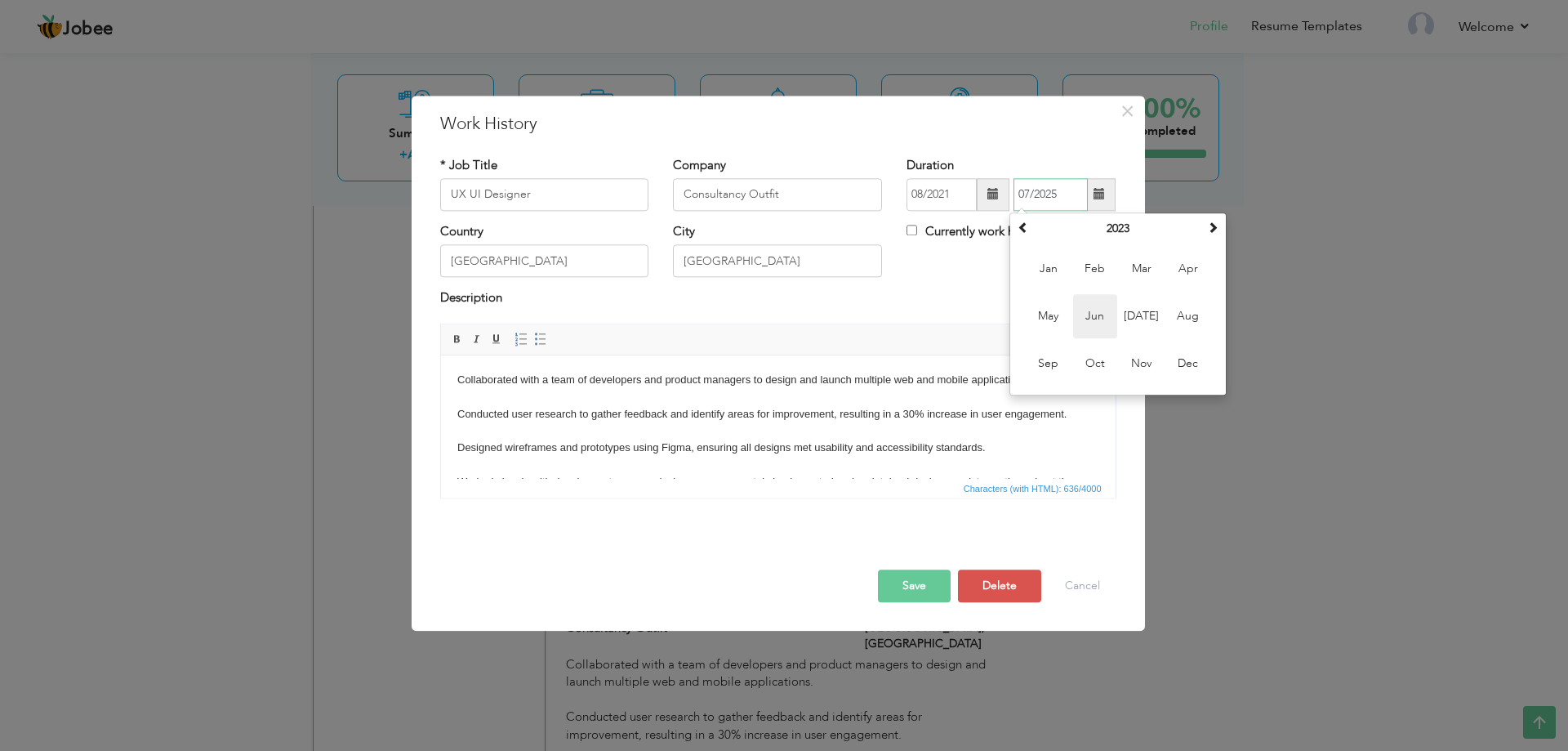 click on "Jun" at bounding box center (1095, 316) 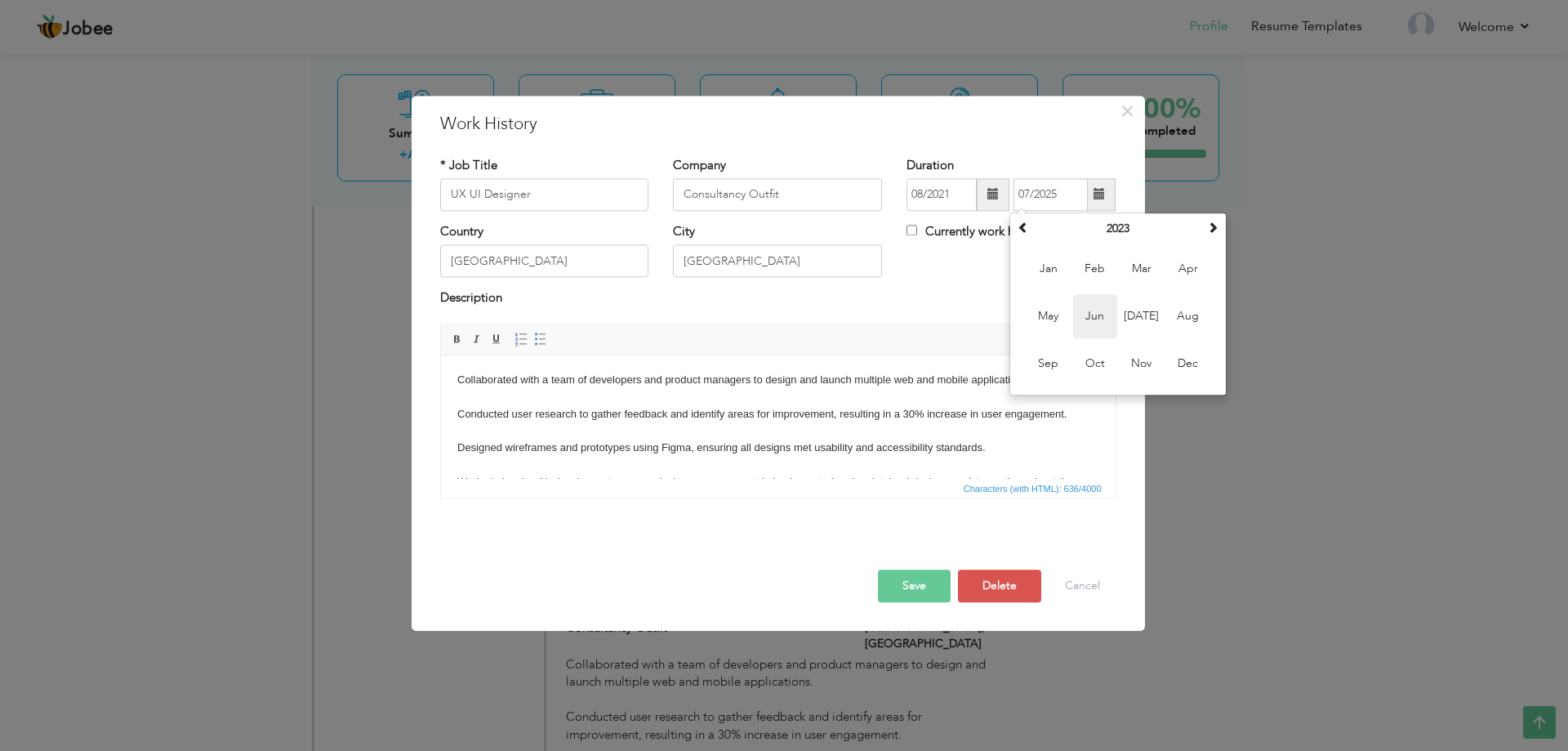 type on "06/2023" 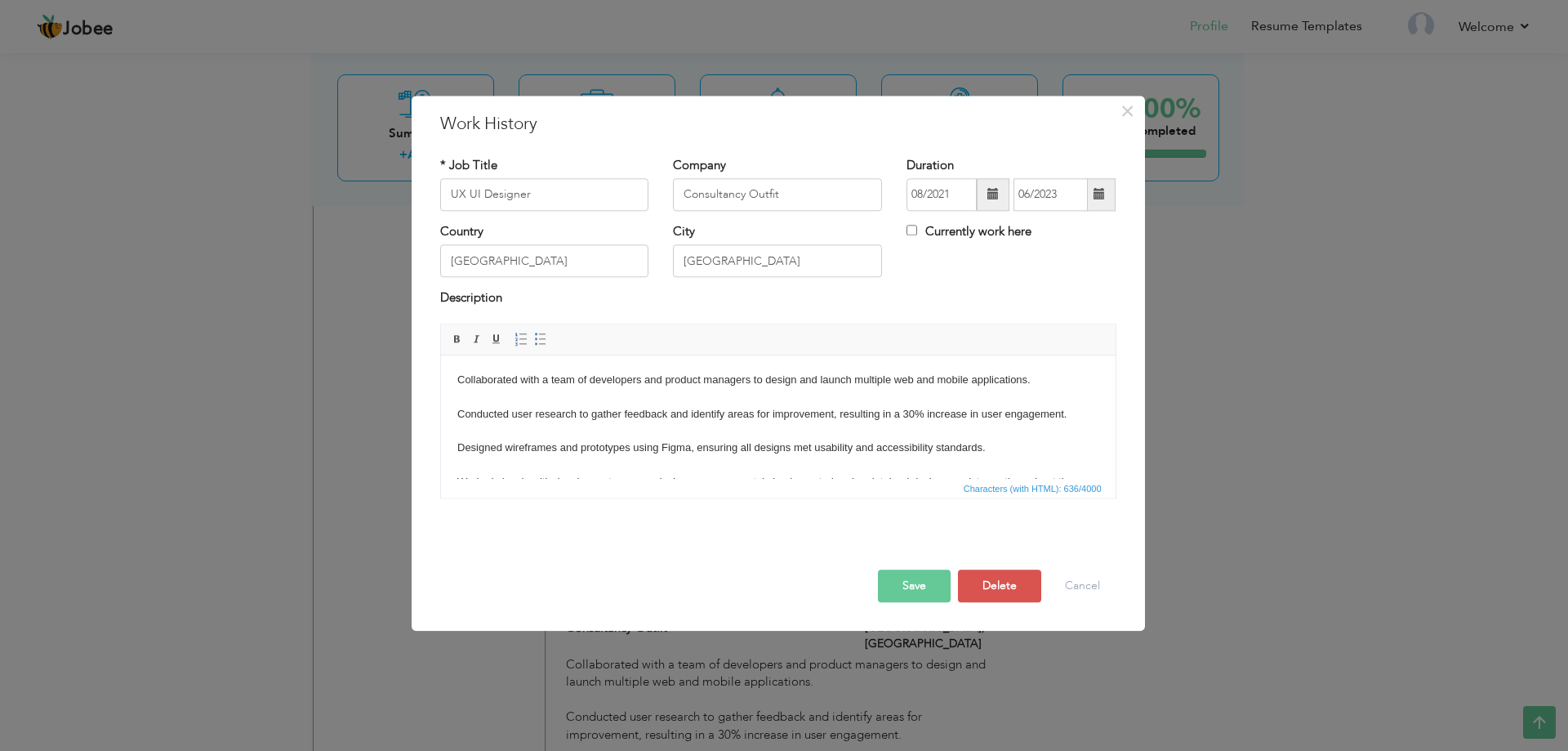 click on "Save" at bounding box center (914, 586) 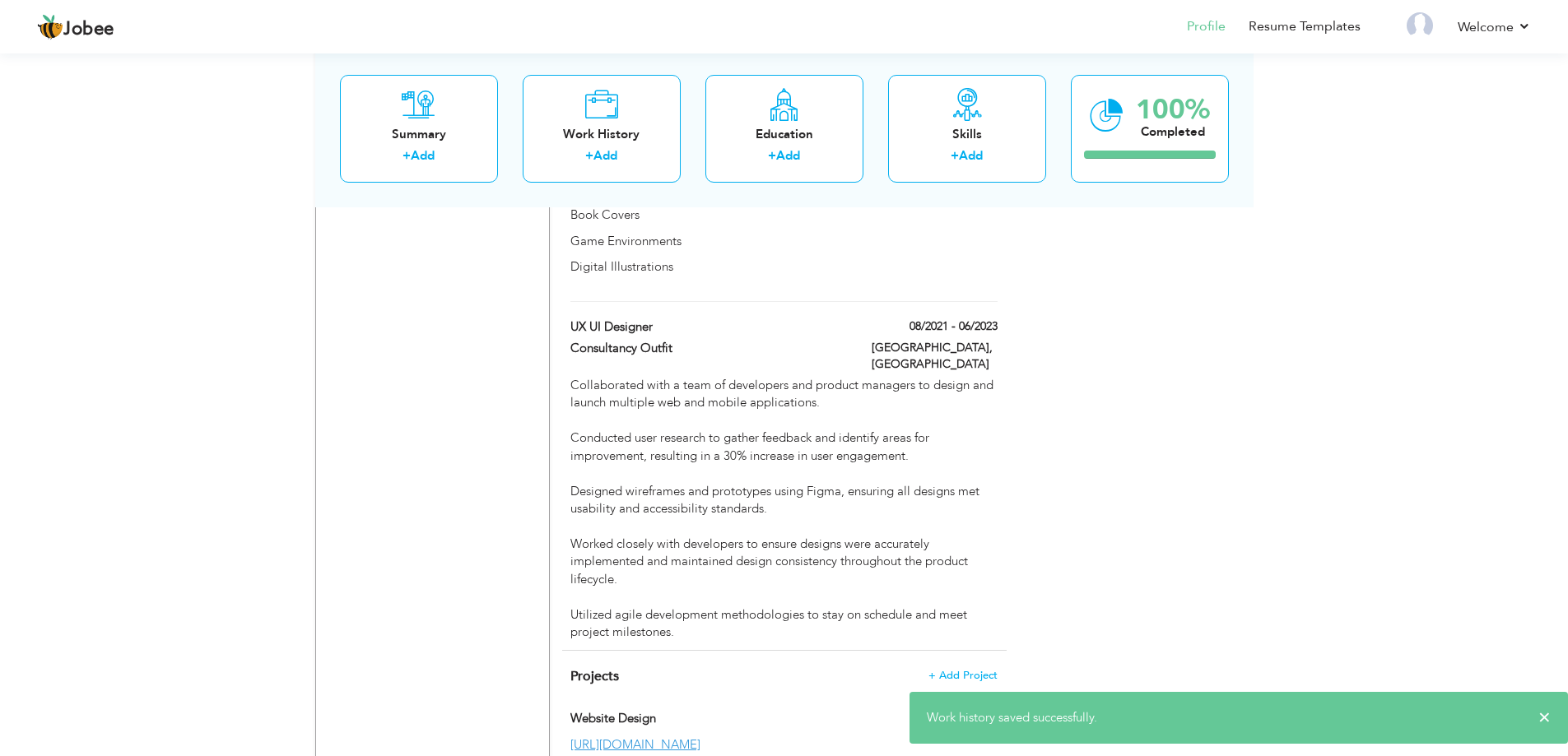 scroll, scrollTop: 1645, scrollLeft: 0, axis: vertical 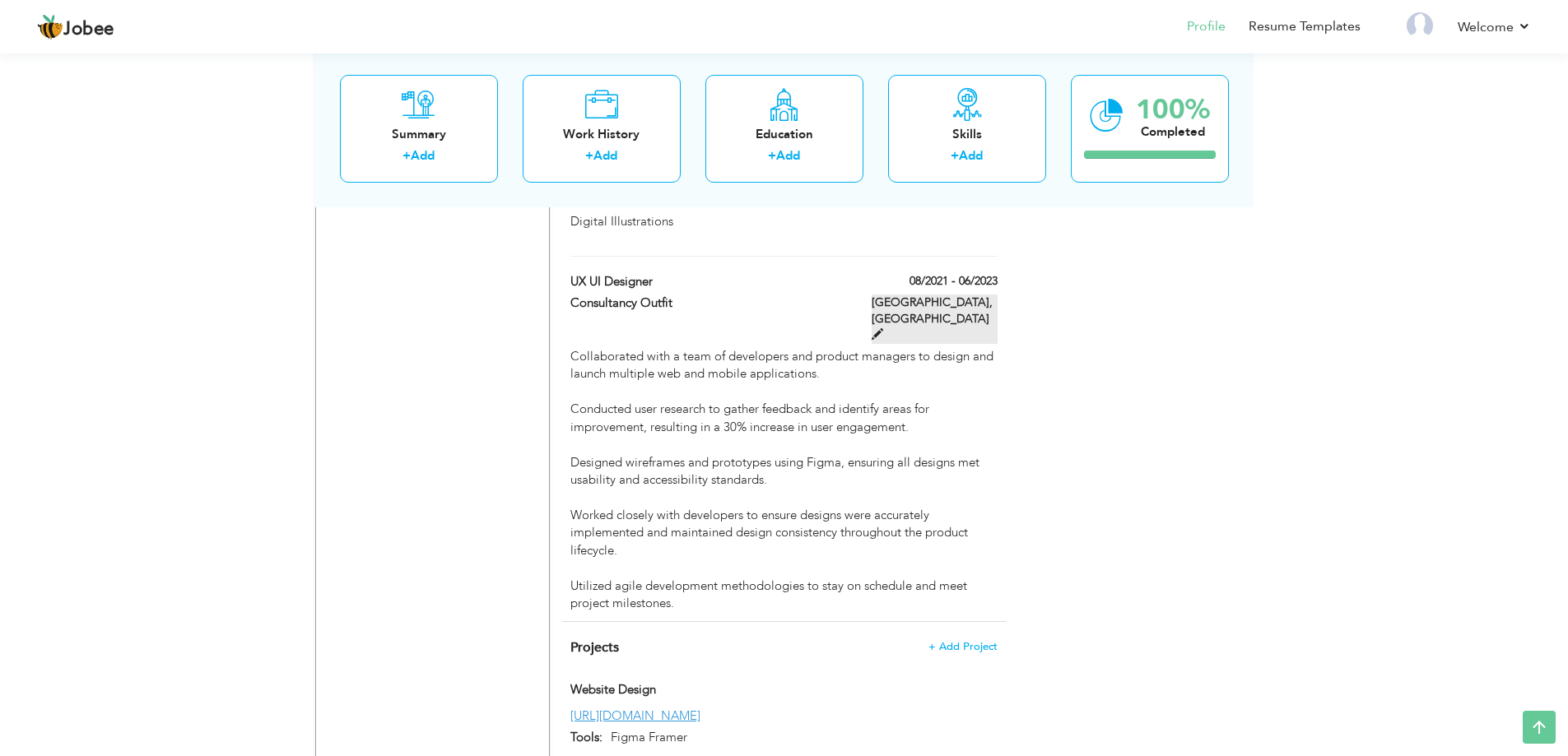 click on "[GEOGRAPHIC_DATA], [GEOGRAPHIC_DATA]" at bounding box center (934, 319) 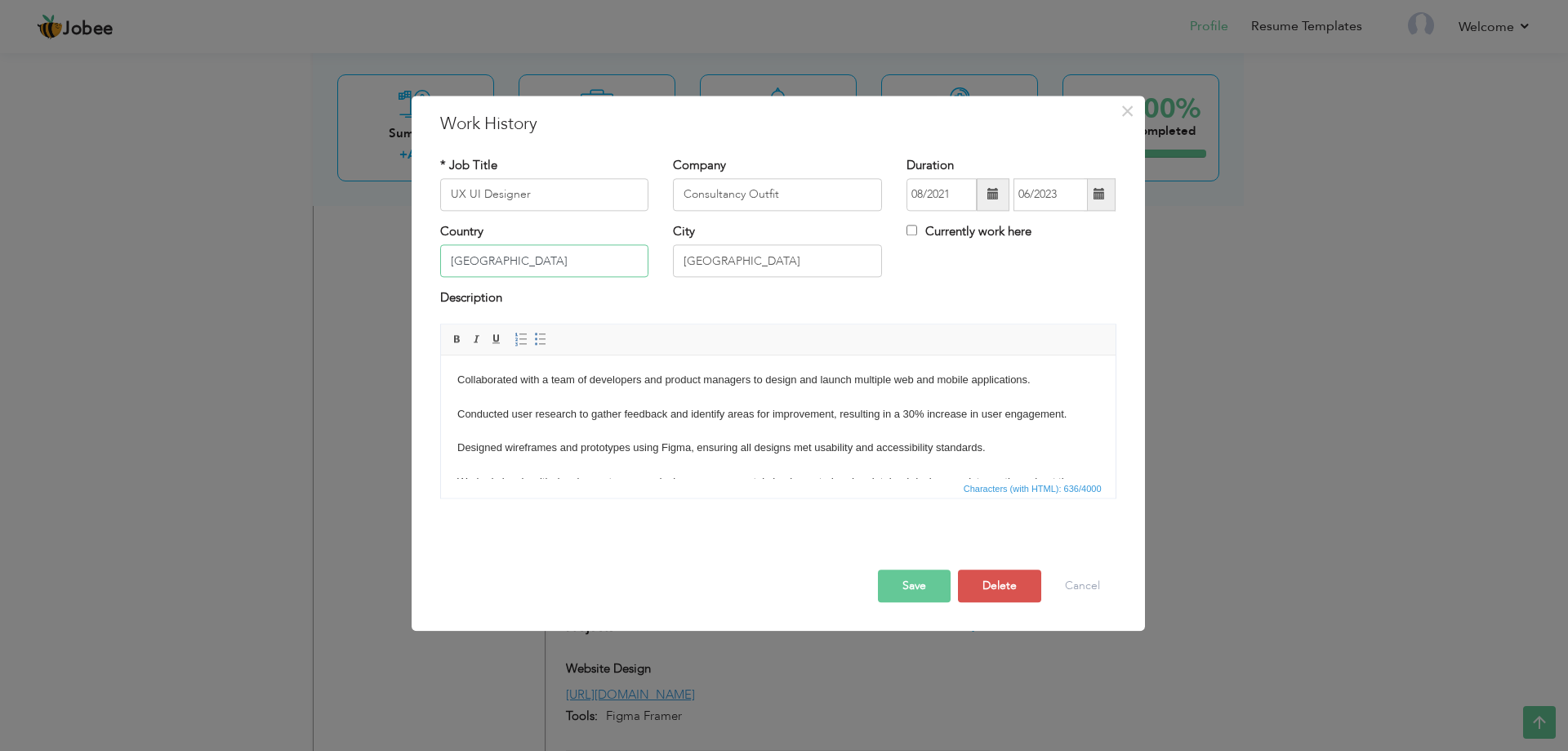 drag, startPoint x: 537, startPoint y: 259, endPoint x: 385, endPoint y: 262, distance: 152.0296 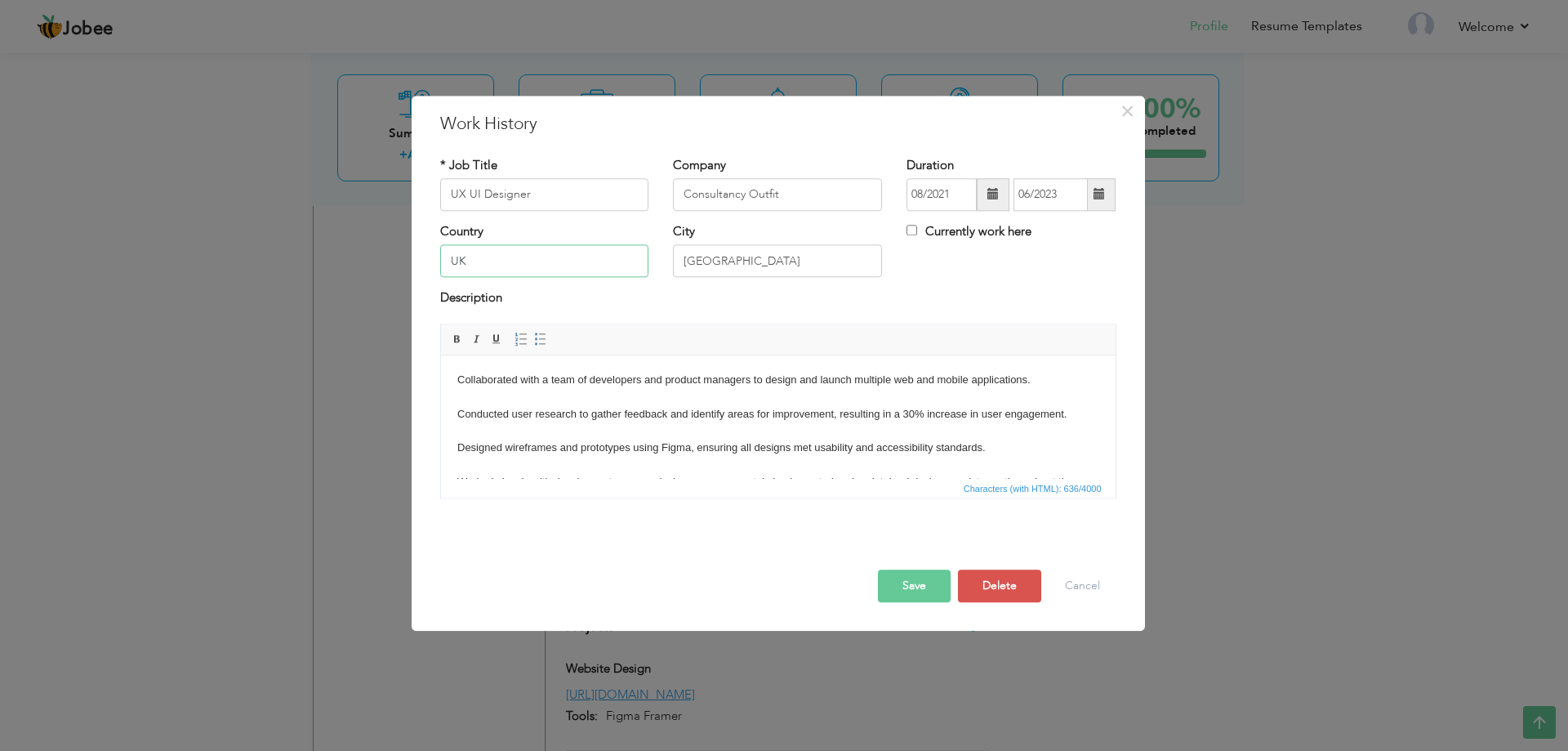 type on "UK" 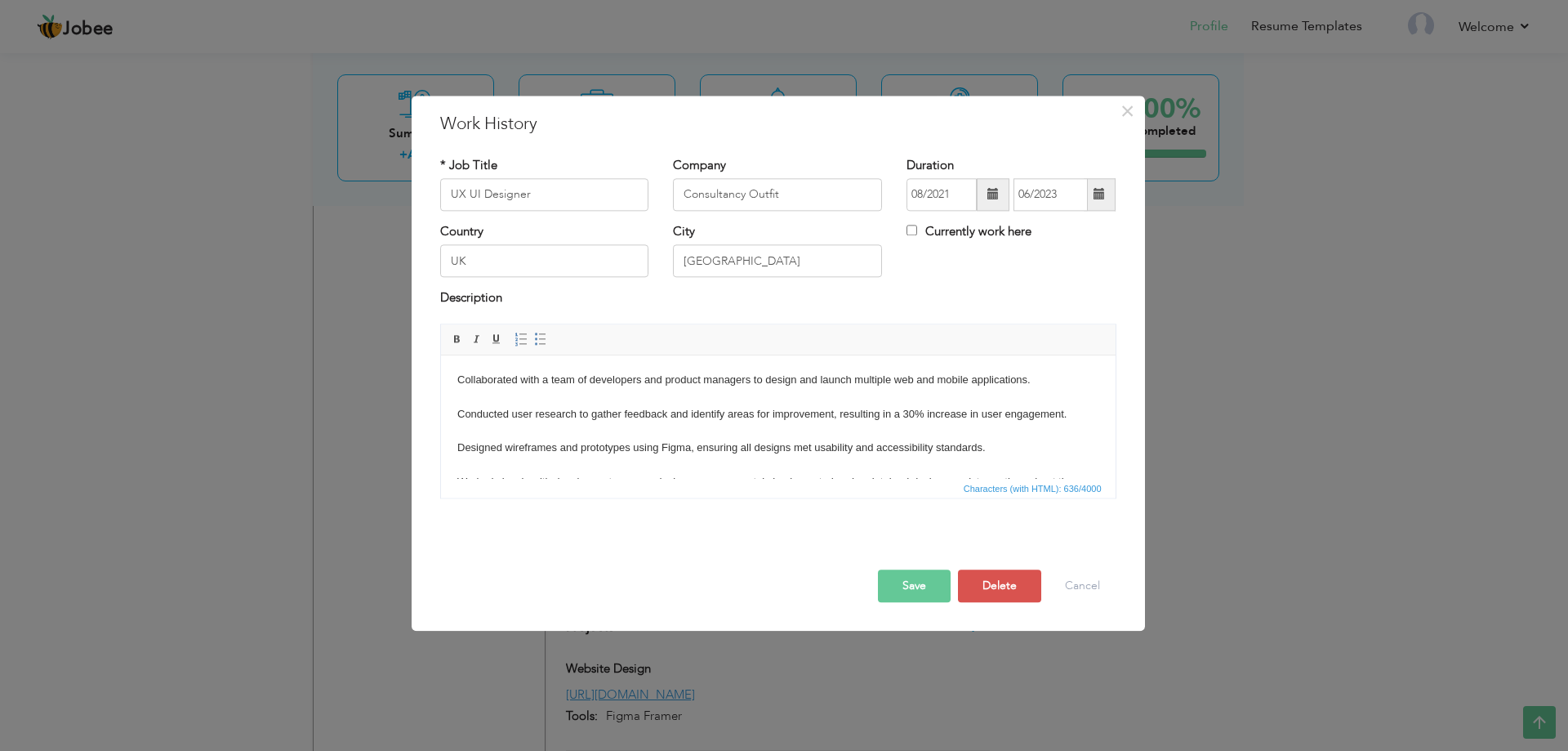click on "Save" at bounding box center (914, 586) 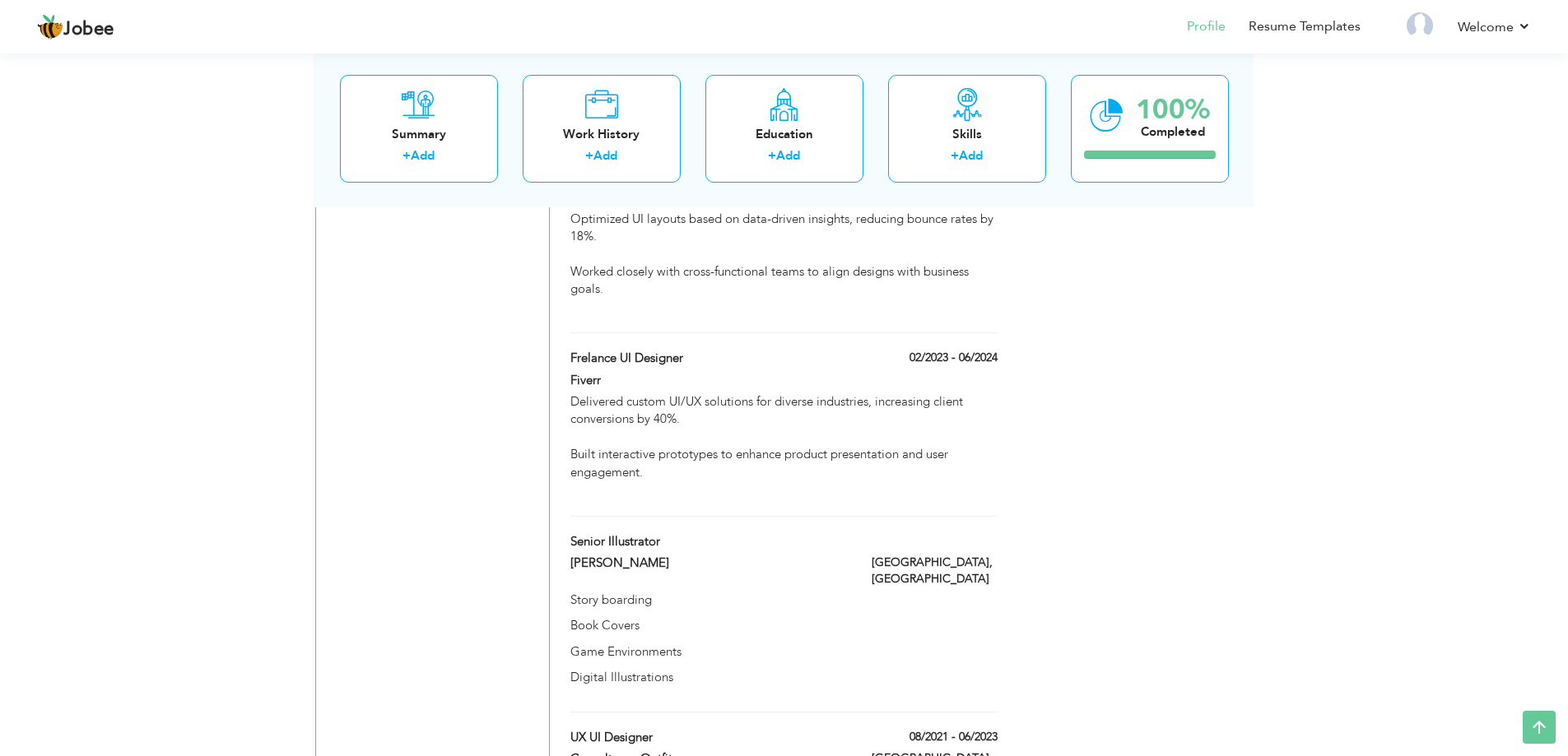 scroll, scrollTop: 1216, scrollLeft: 0, axis: vertical 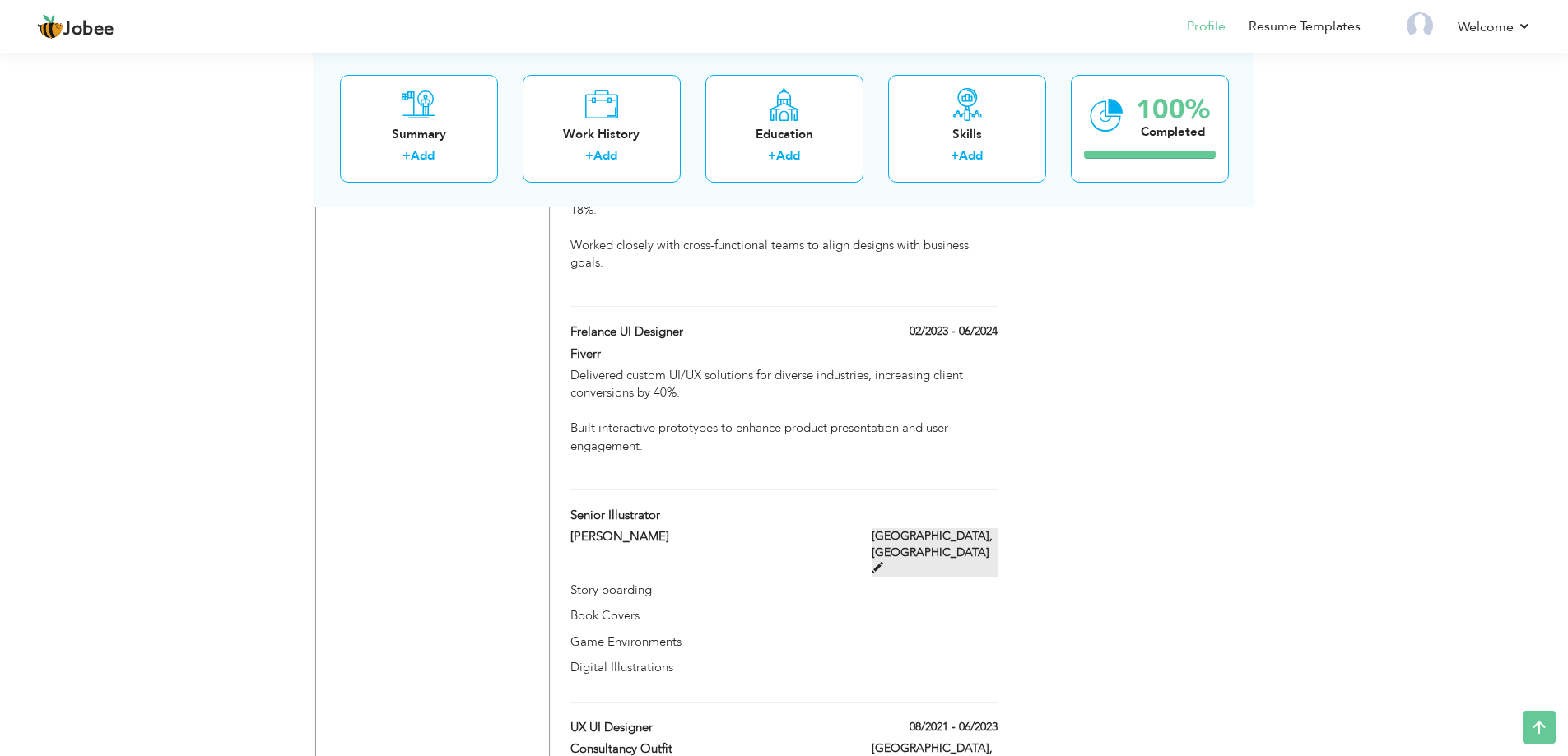 click on "[GEOGRAPHIC_DATA], [GEOGRAPHIC_DATA]" at bounding box center [934, 553] 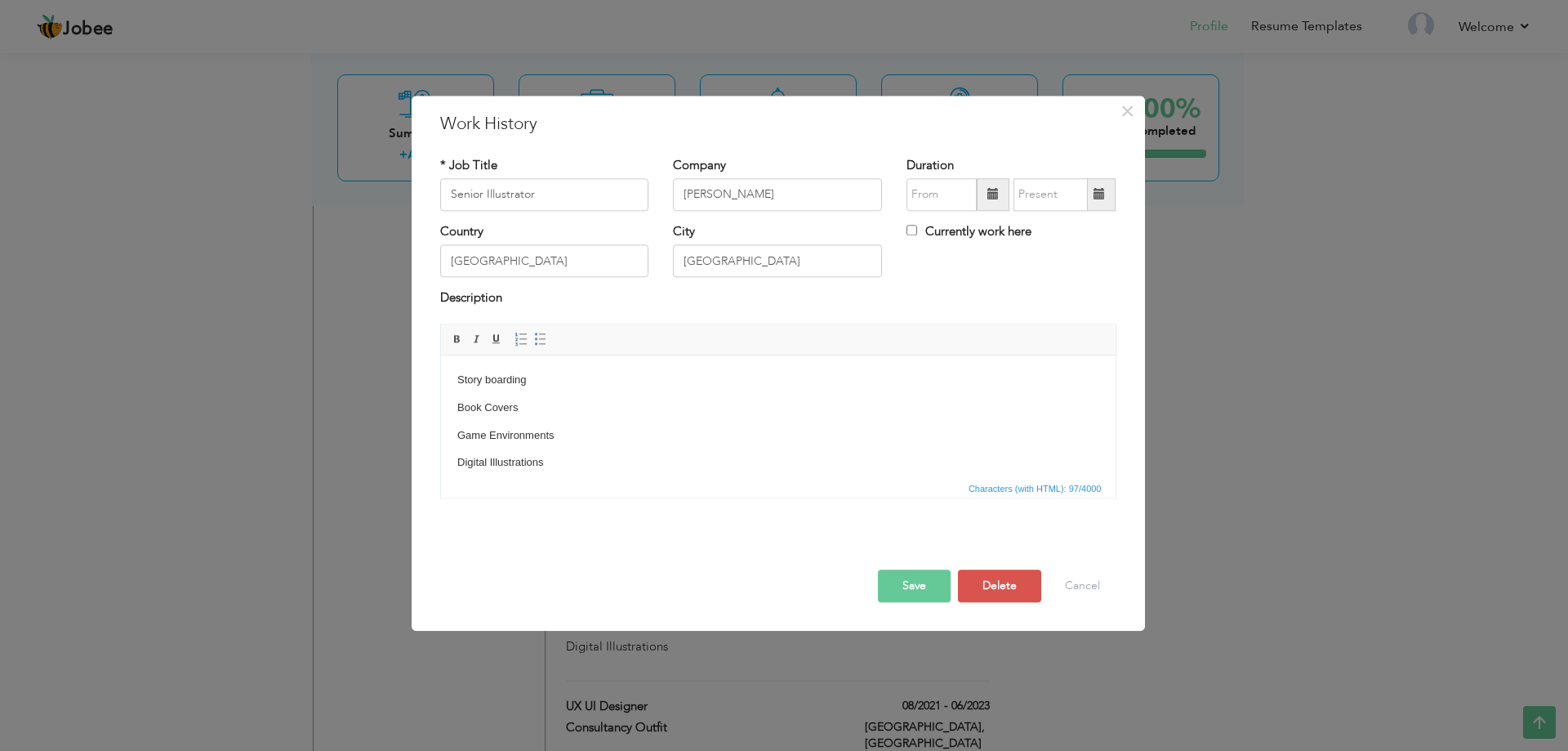 click at bounding box center (993, 194) 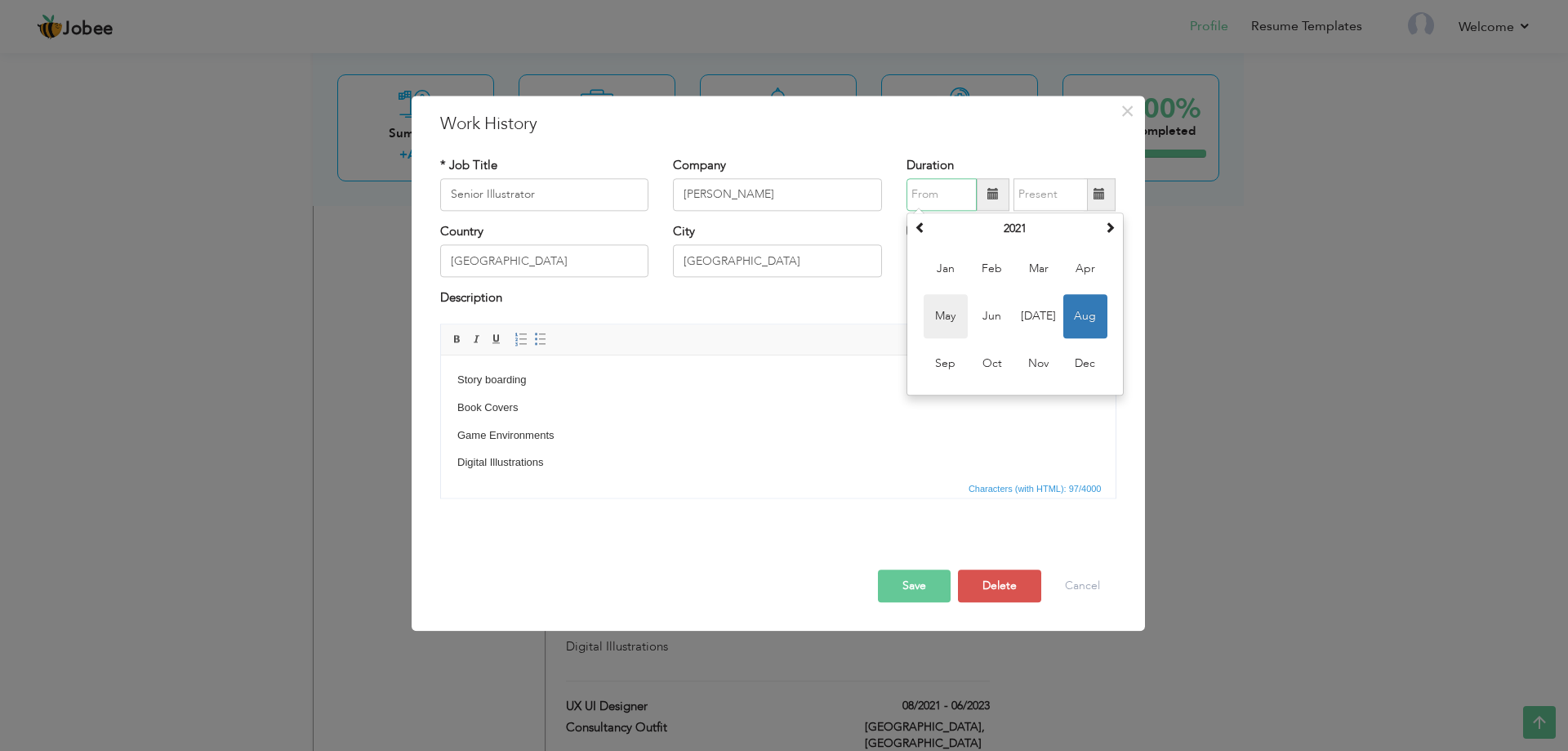 click on "May" at bounding box center (946, 316) 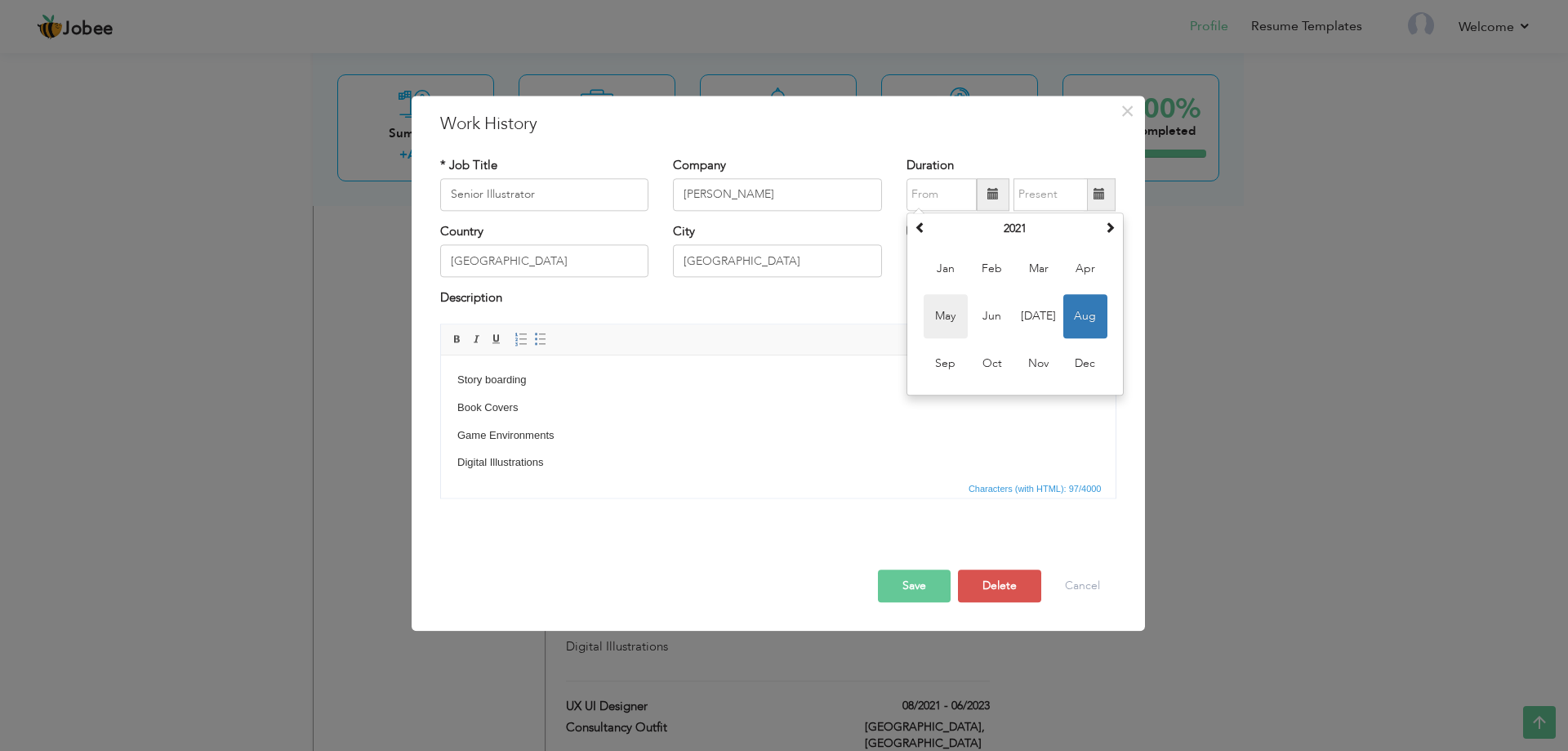 type on "05/2021" 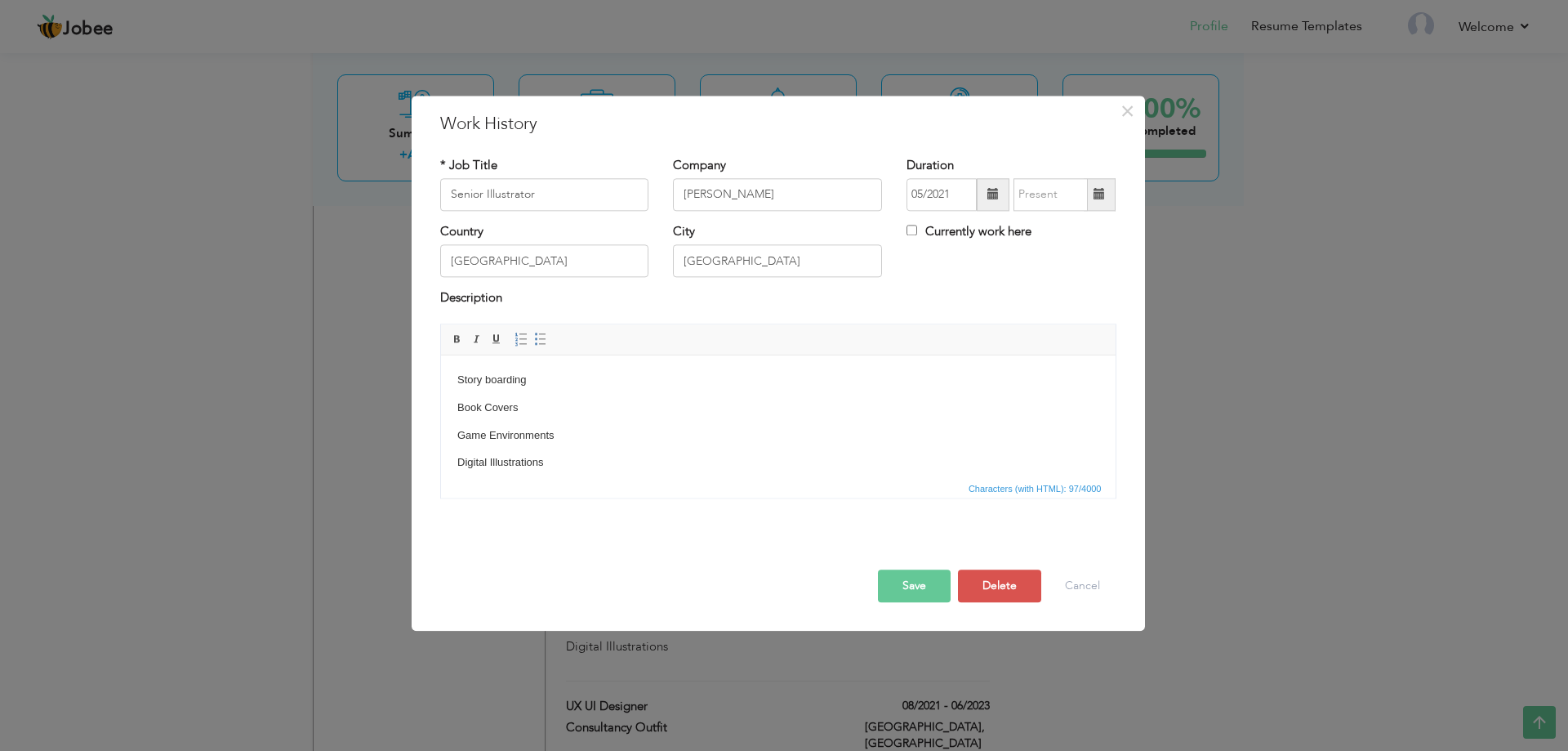 click at bounding box center (993, 194) 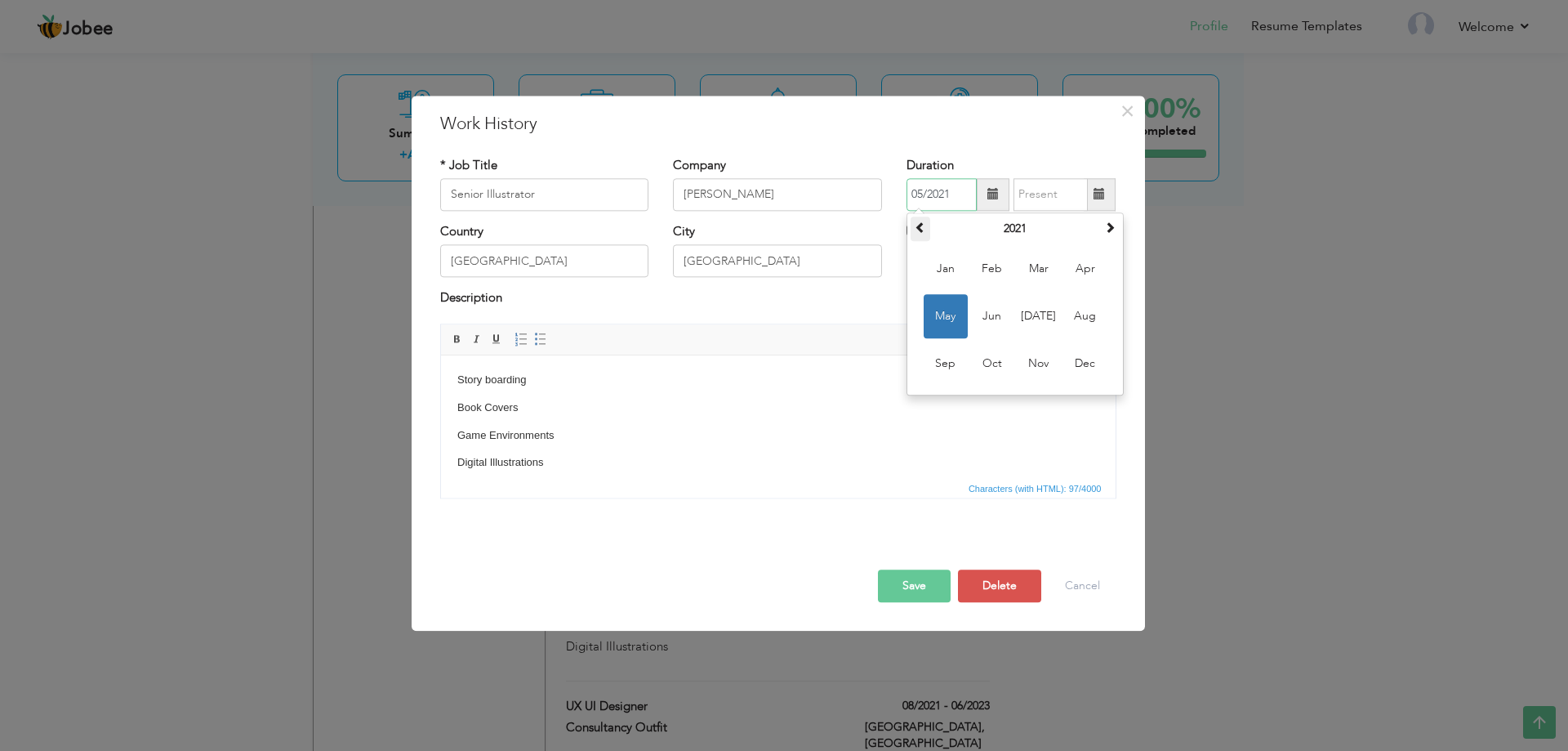 click at bounding box center (920, 227) 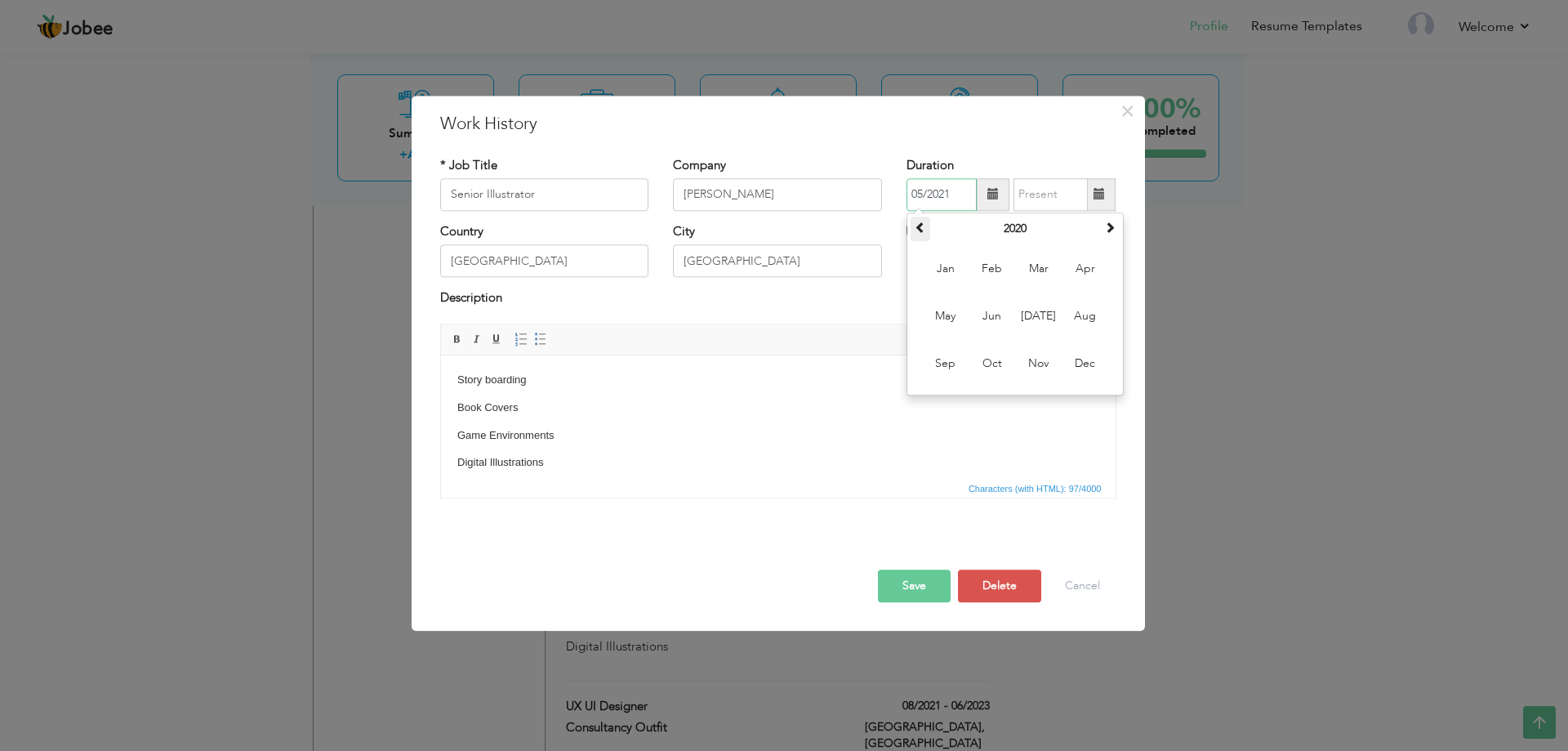 click at bounding box center (920, 227) 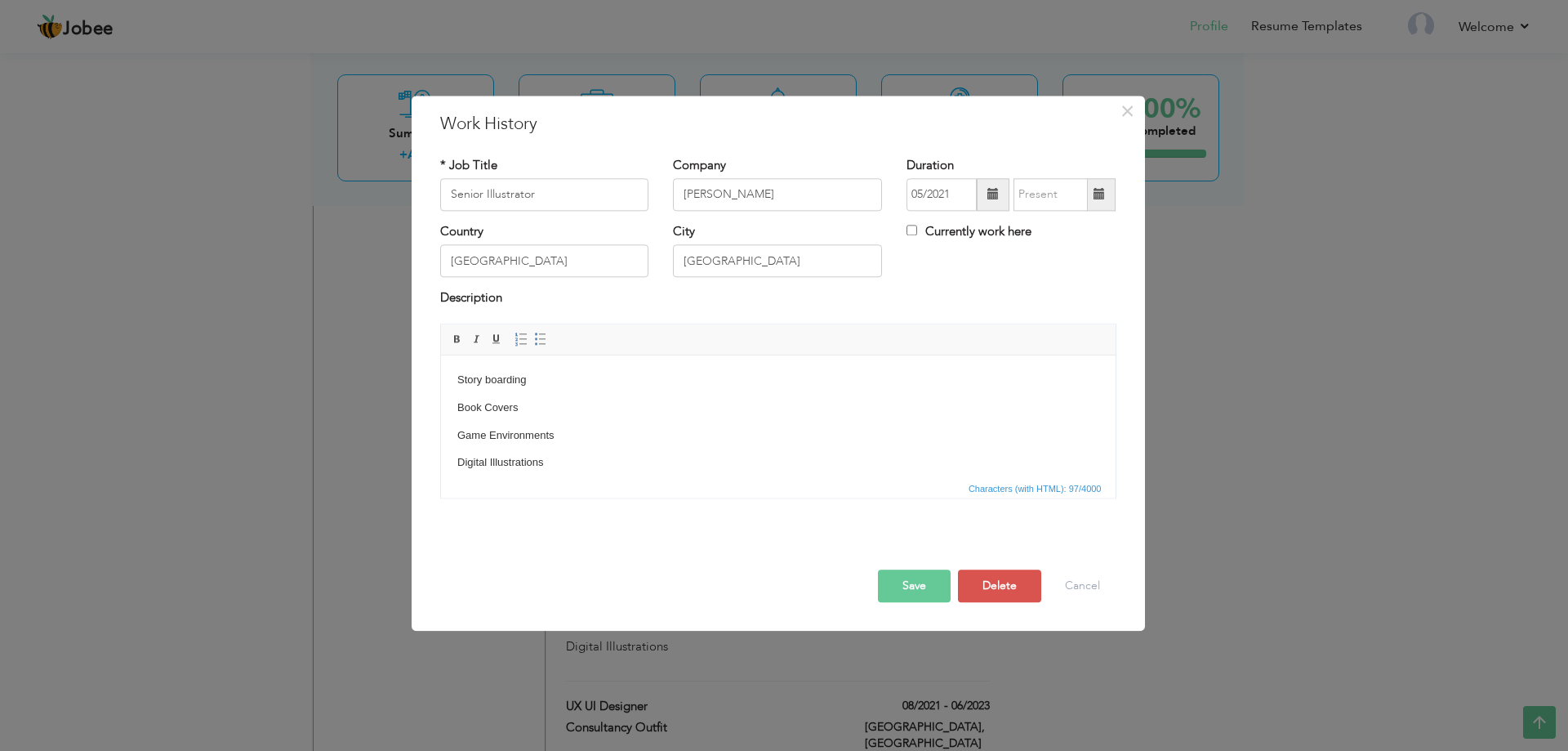 click at bounding box center [1099, 194] 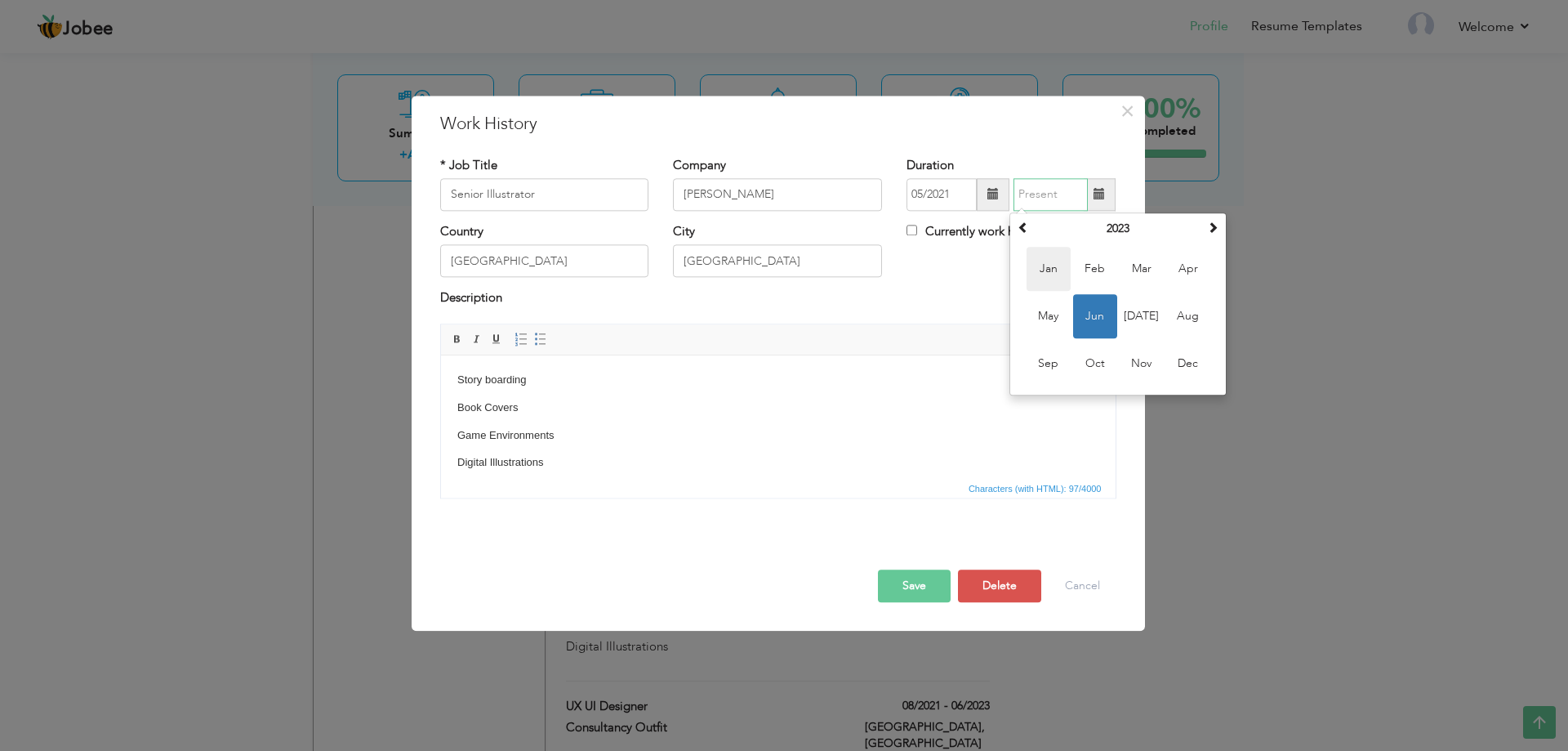 click on "Jan" at bounding box center [1049, 269] 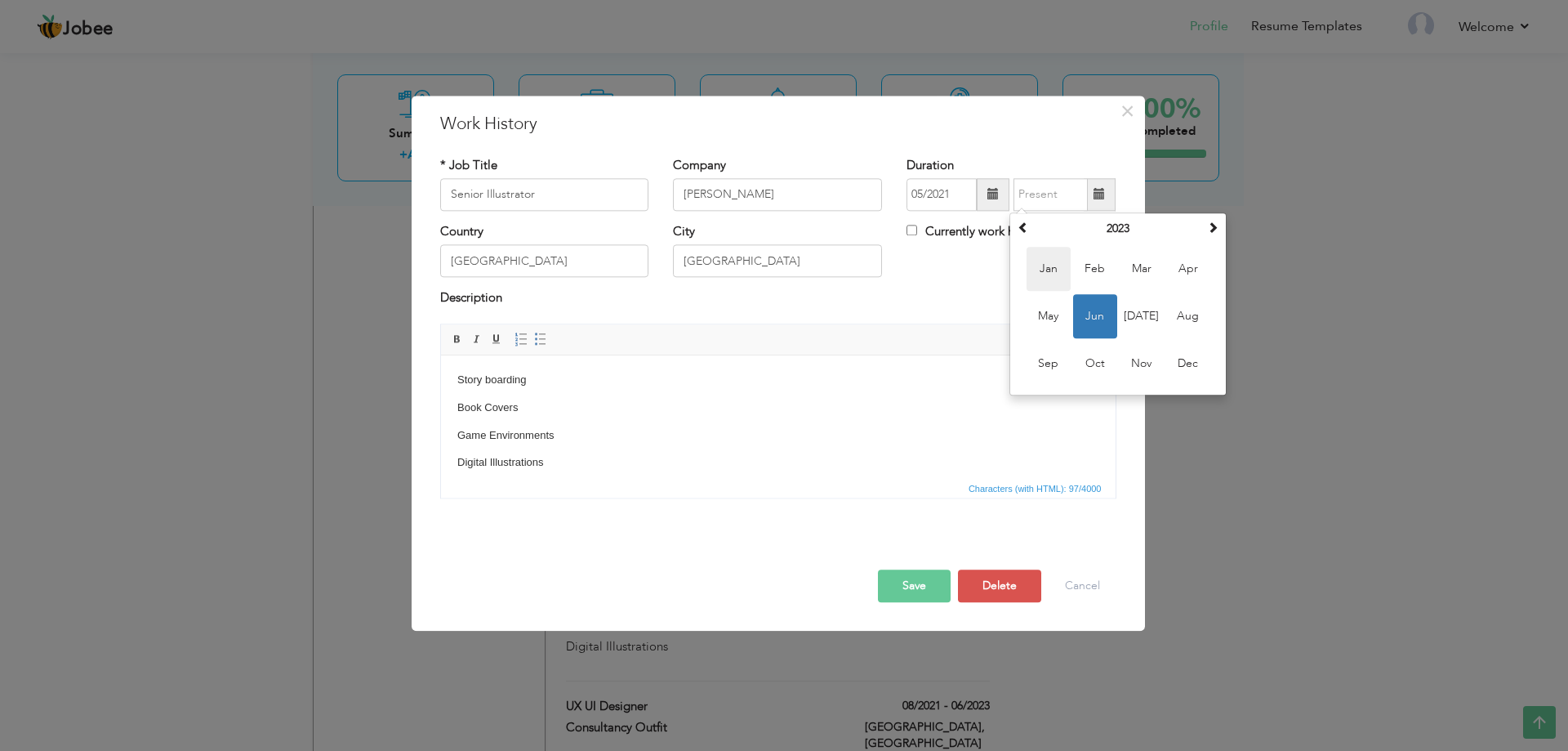 type on "01/2023" 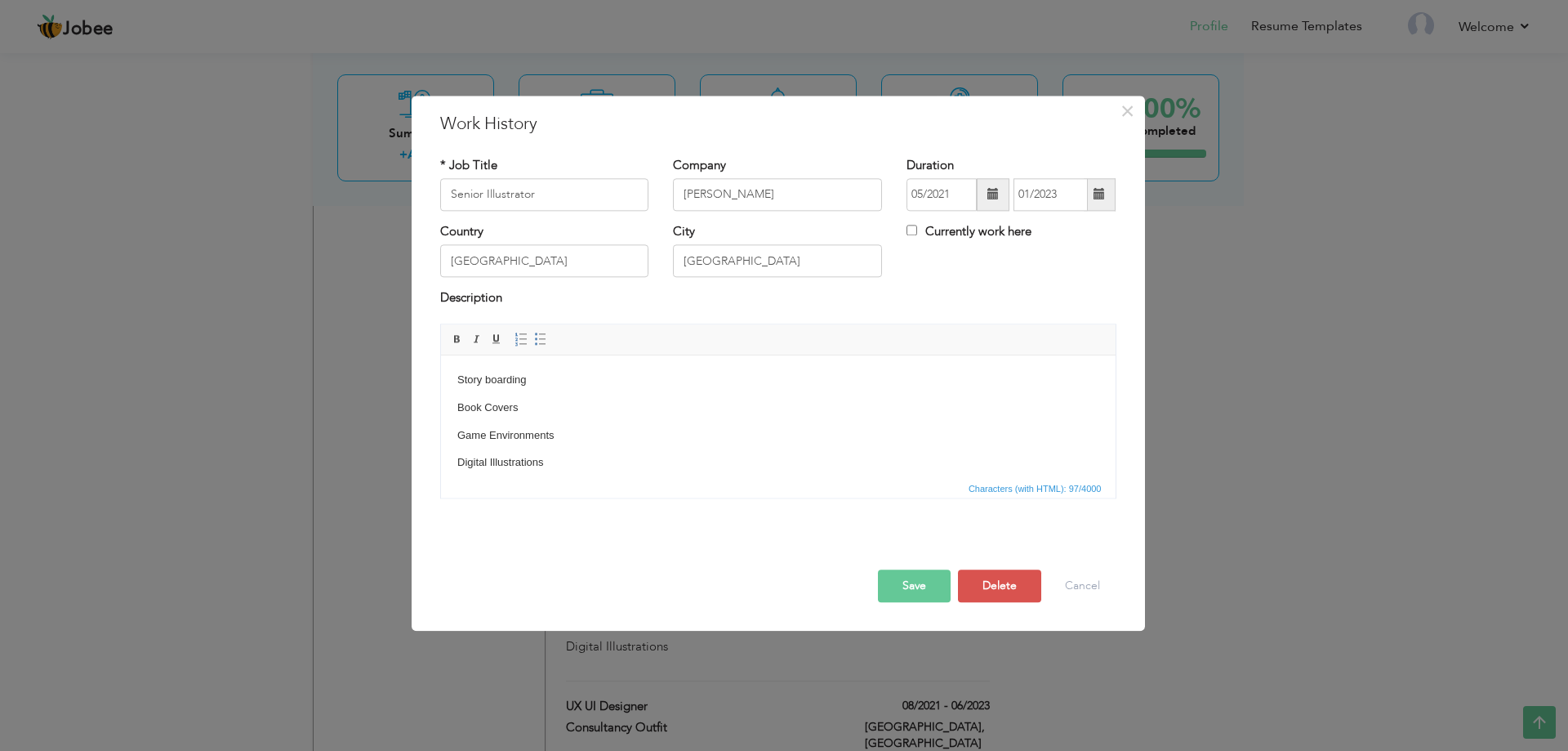 click at bounding box center (1099, 194) 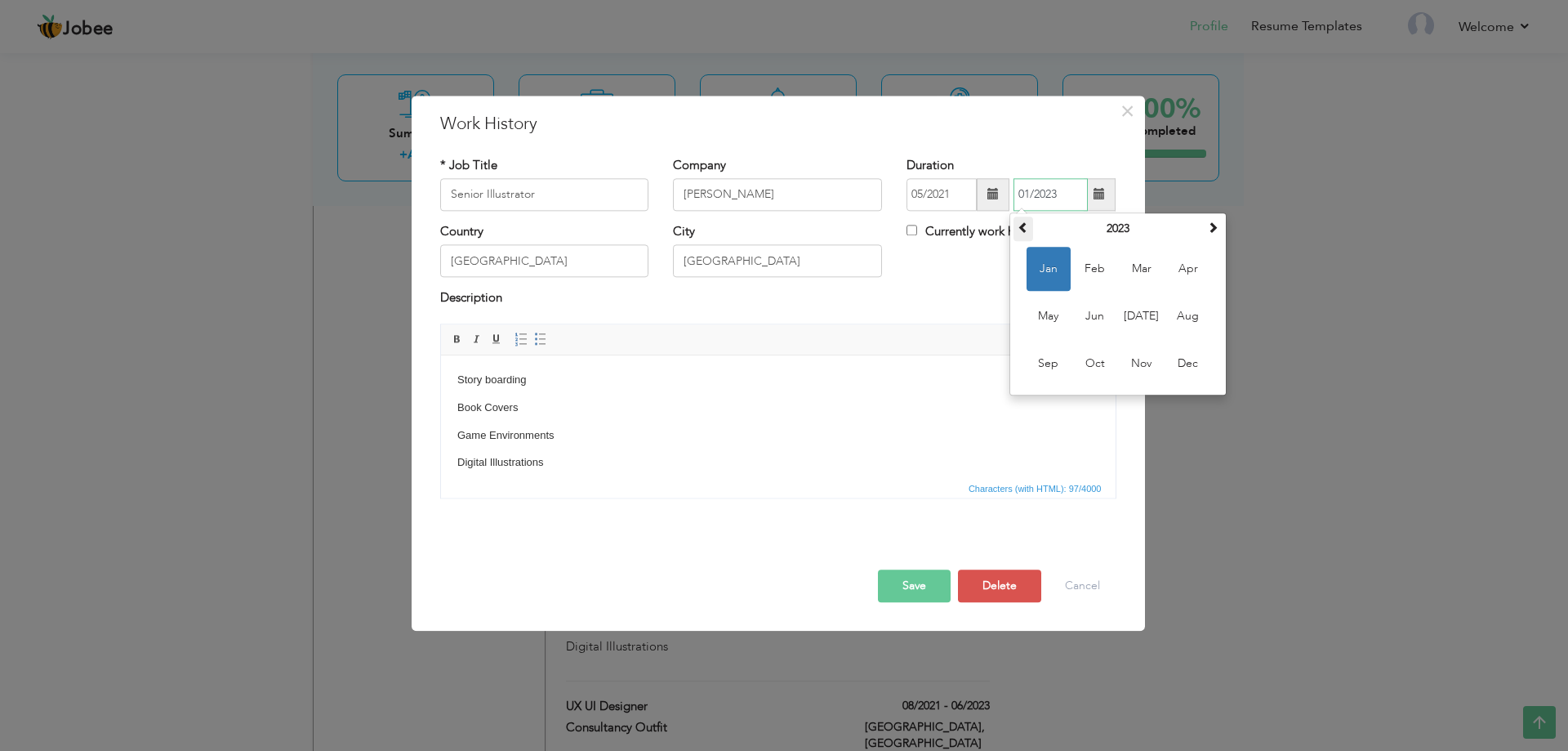 click at bounding box center (1023, 227) 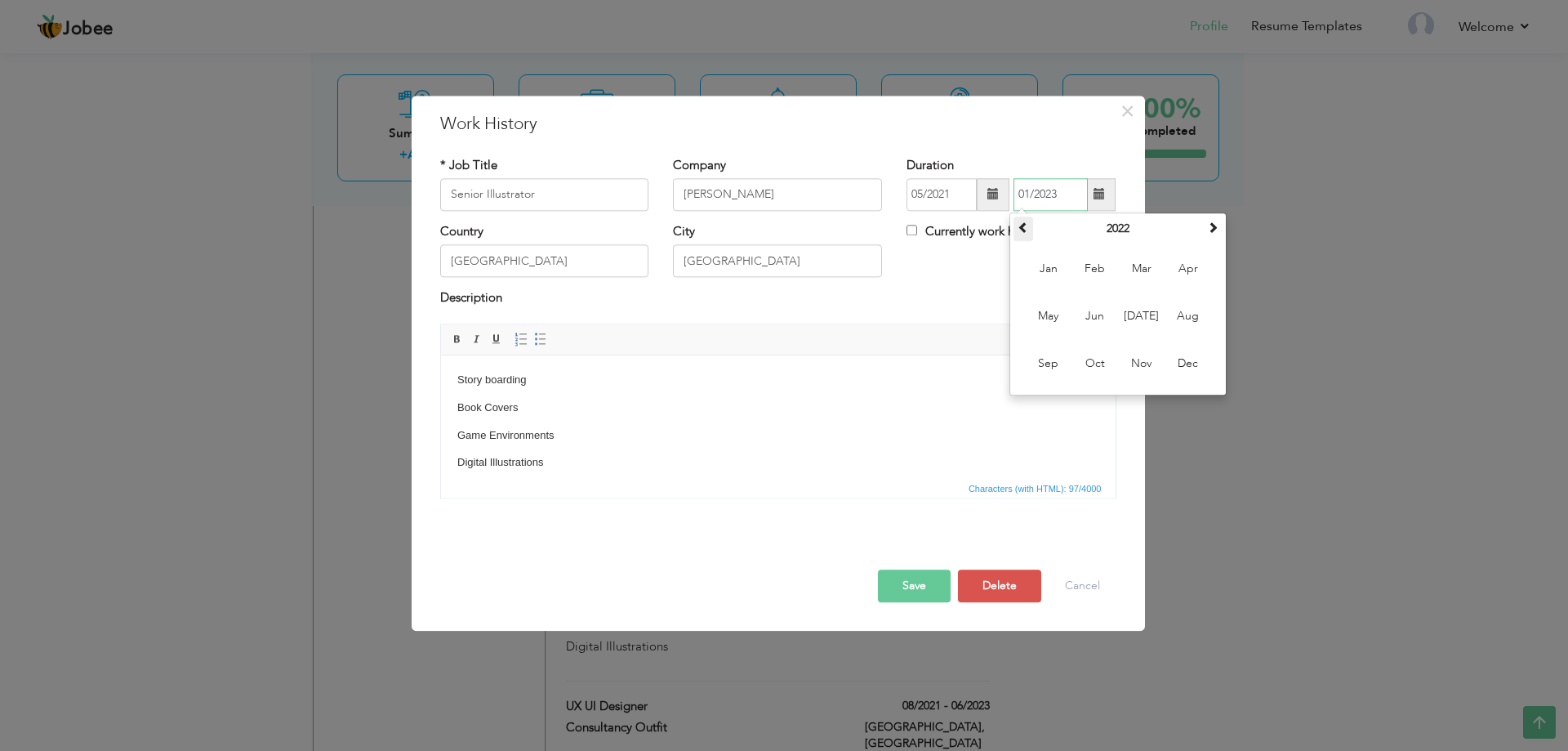 click at bounding box center [1023, 227] 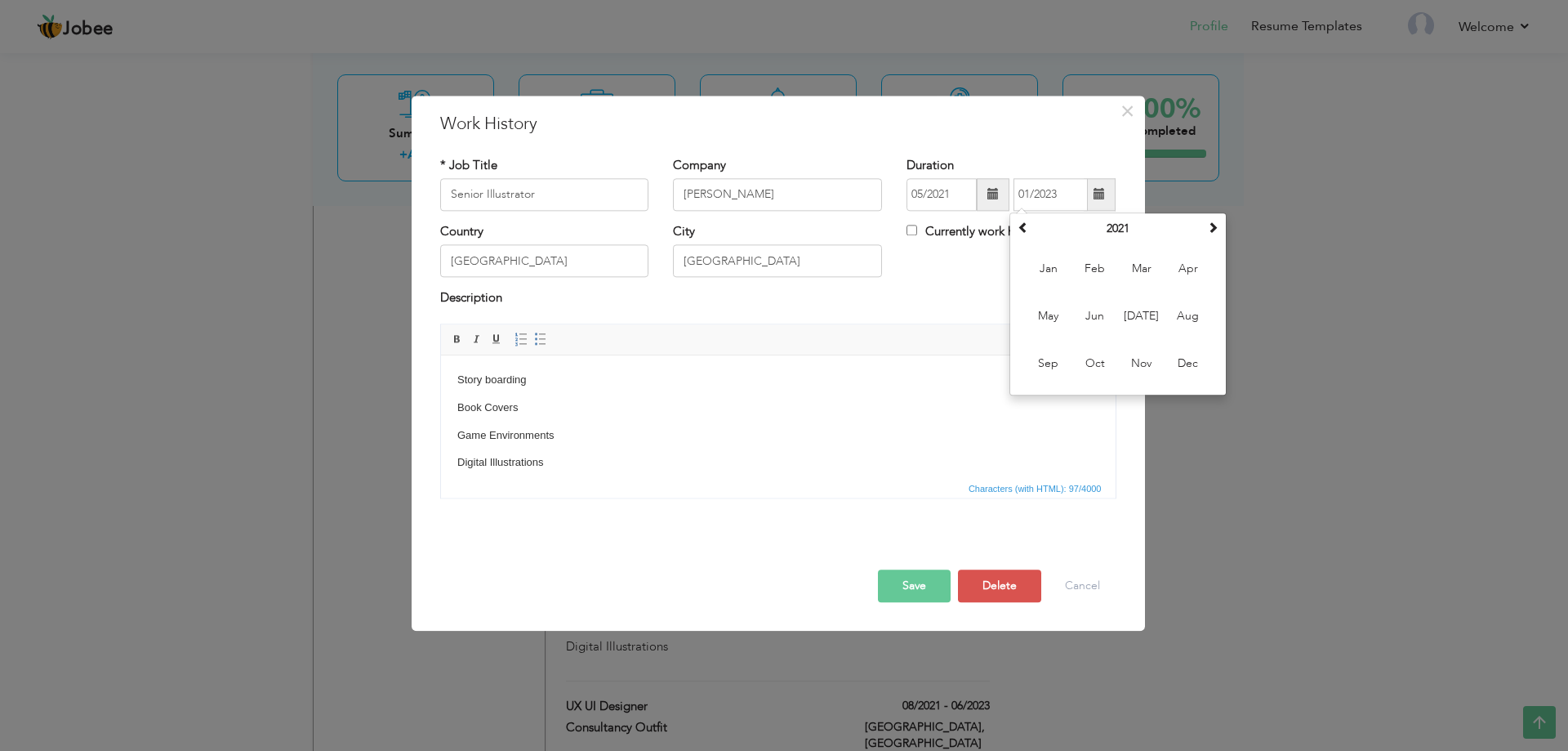 click on "Save" at bounding box center [914, 586] 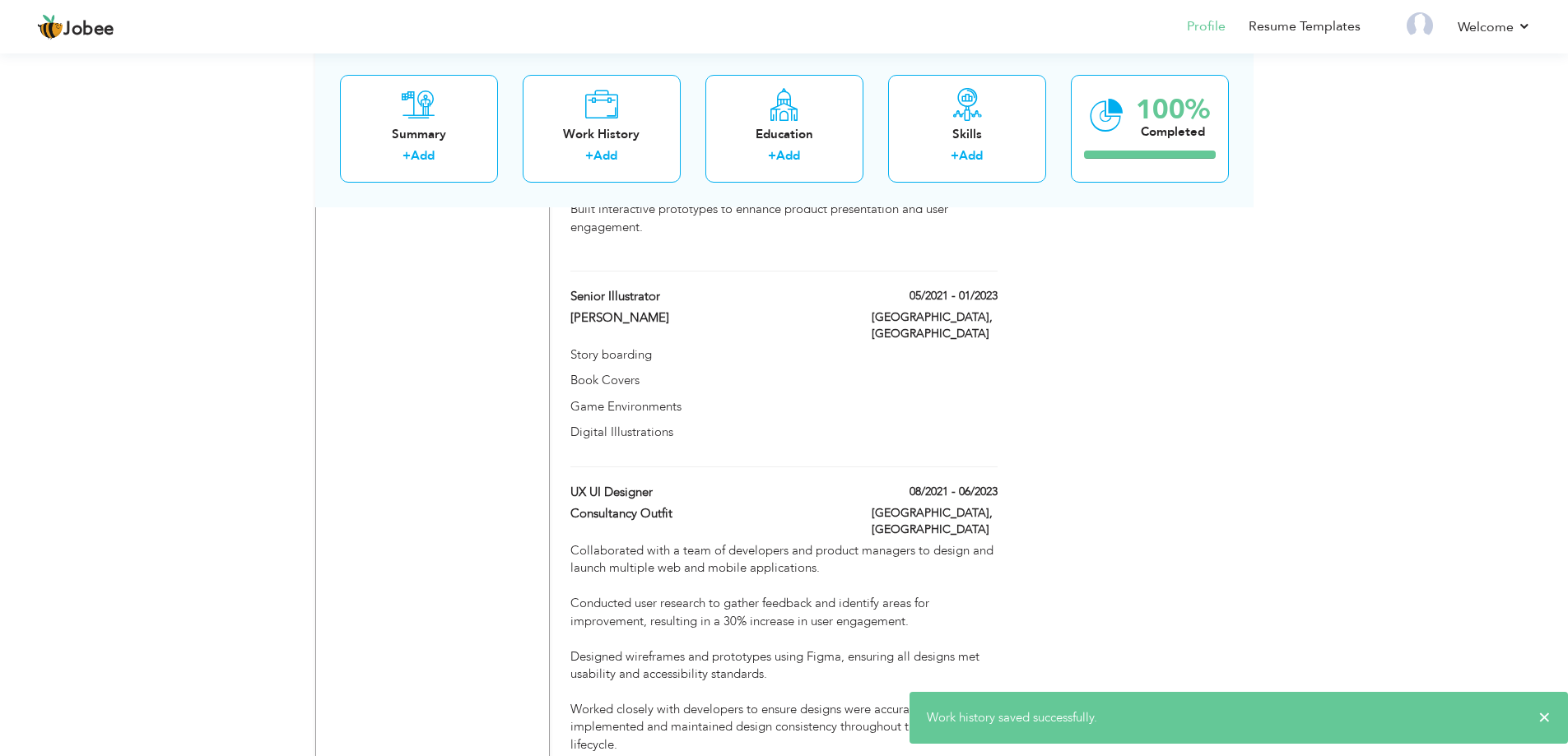 scroll, scrollTop: 1463, scrollLeft: 0, axis: vertical 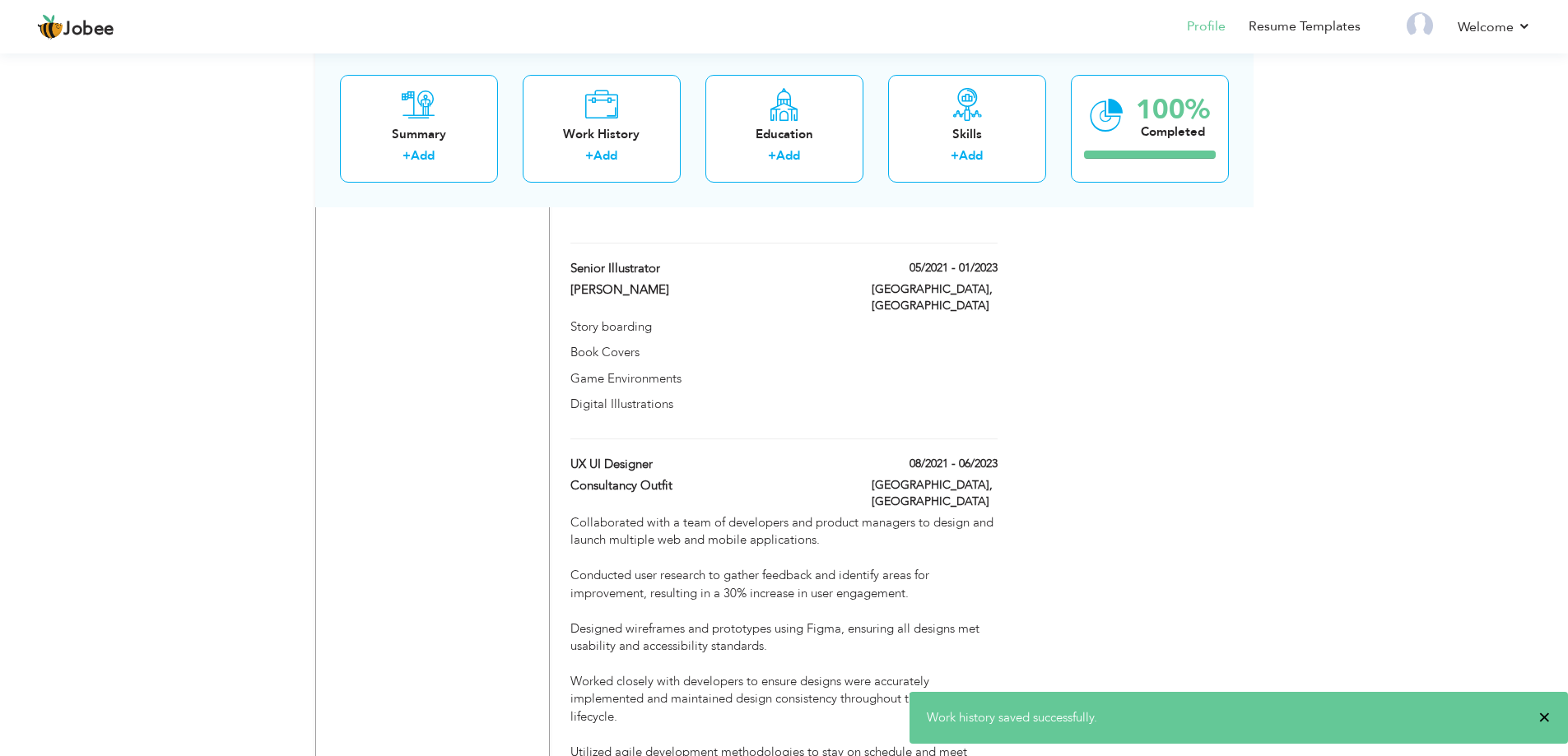 click on "×" at bounding box center [1544, 717] 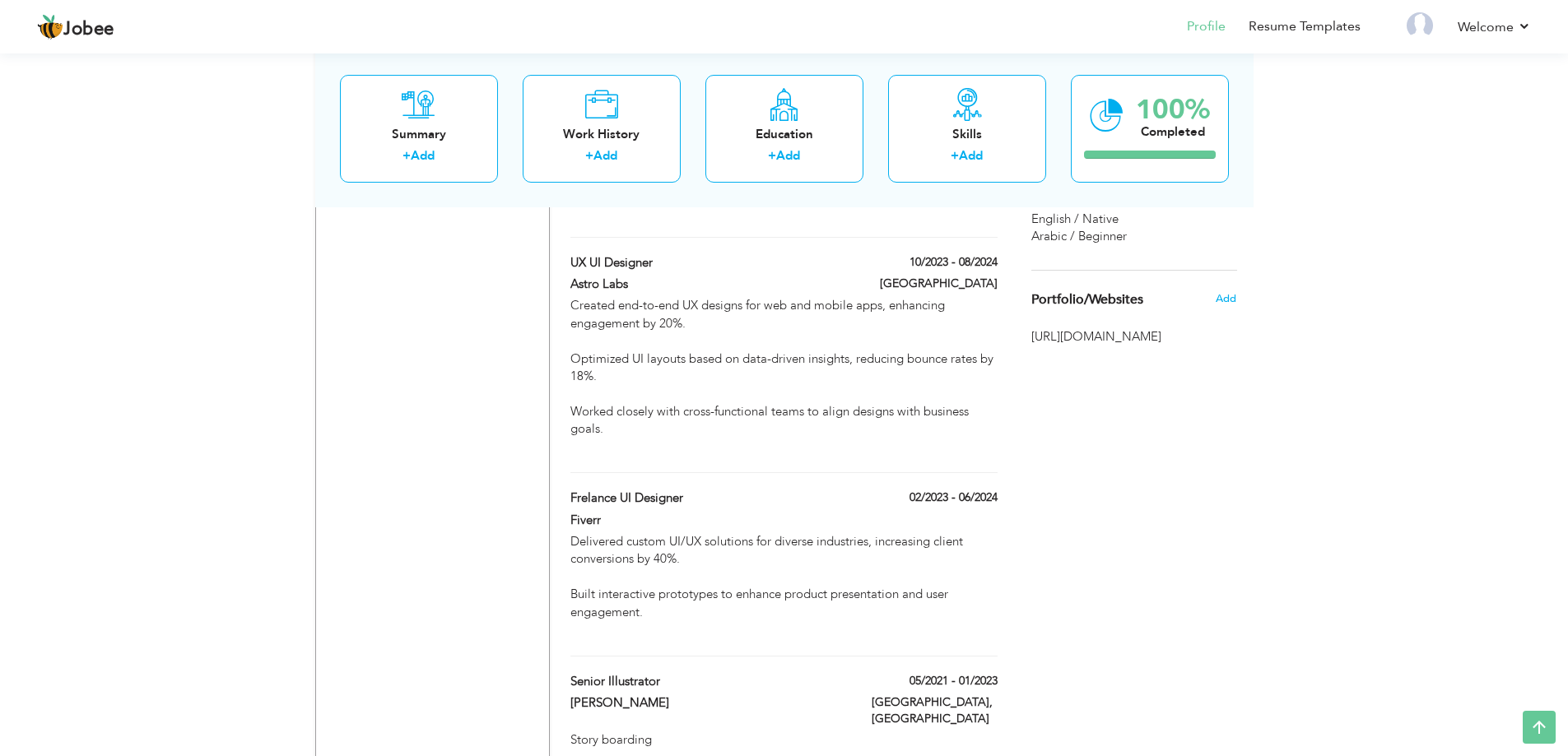 scroll, scrollTop: 1380, scrollLeft: 0, axis: vertical 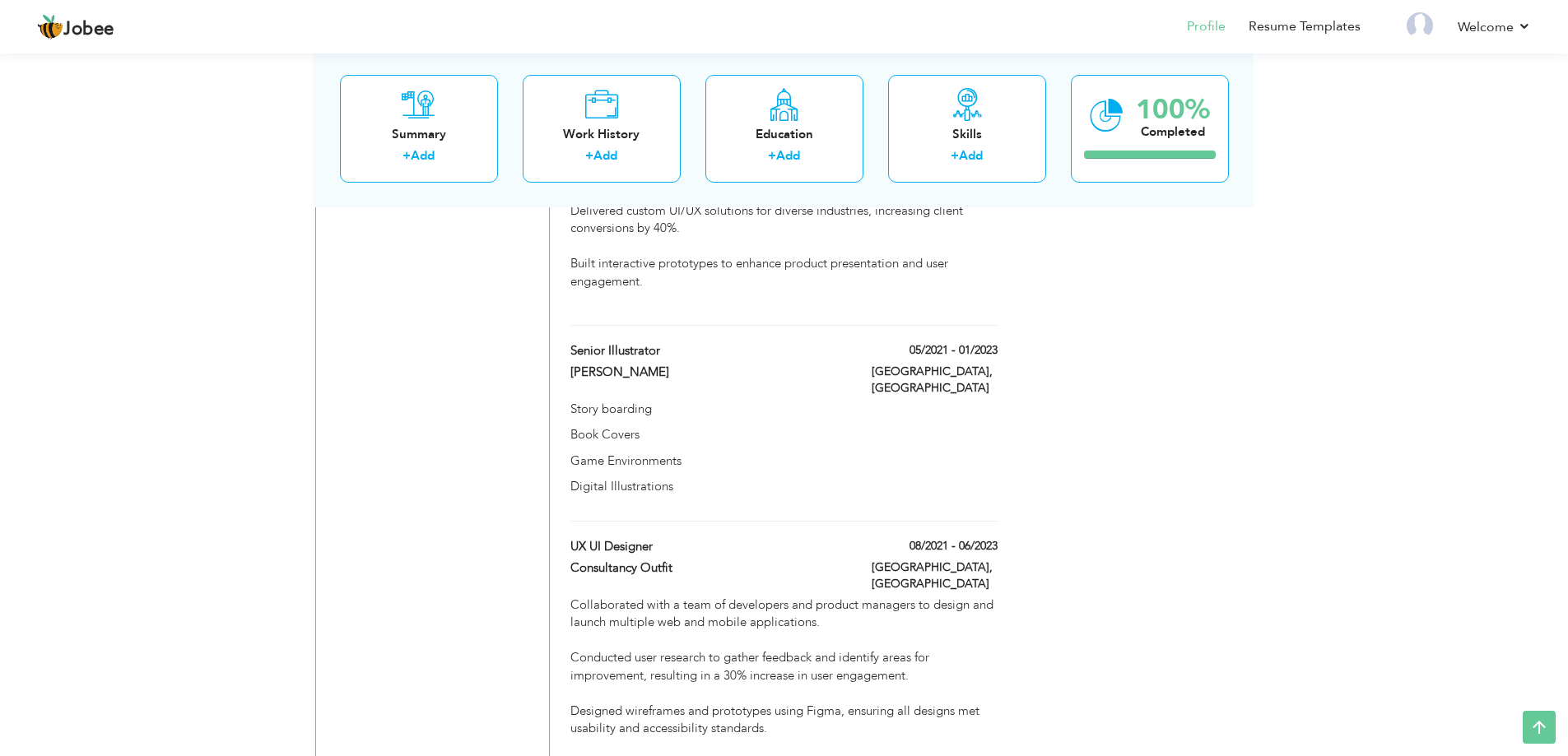 click on "Choose a Template
‹" at bounding box center (1136, 108) 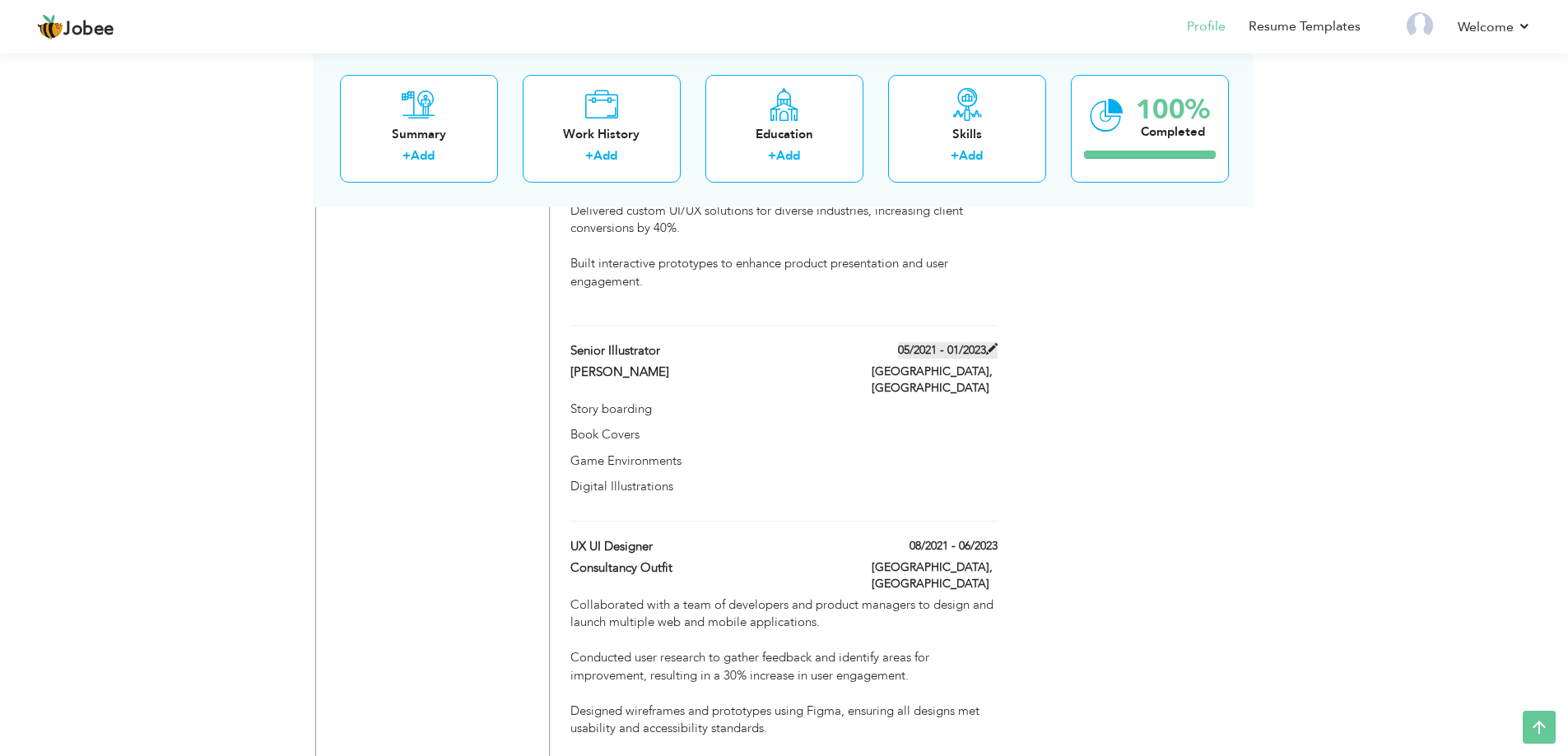 click on "05/2021 - 01/2023" at bounding box center [947, 350] 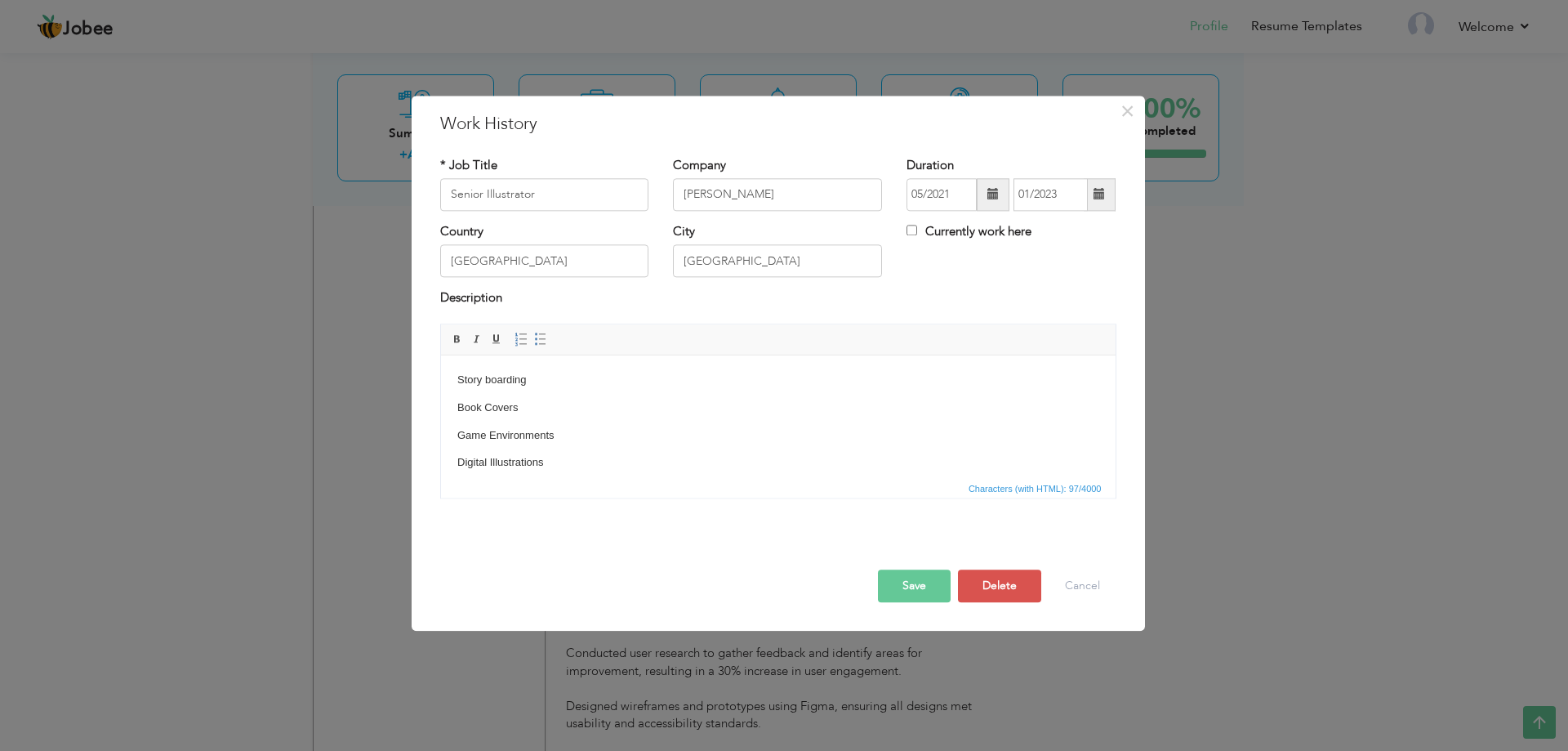 click at bounding box center [993, 194] 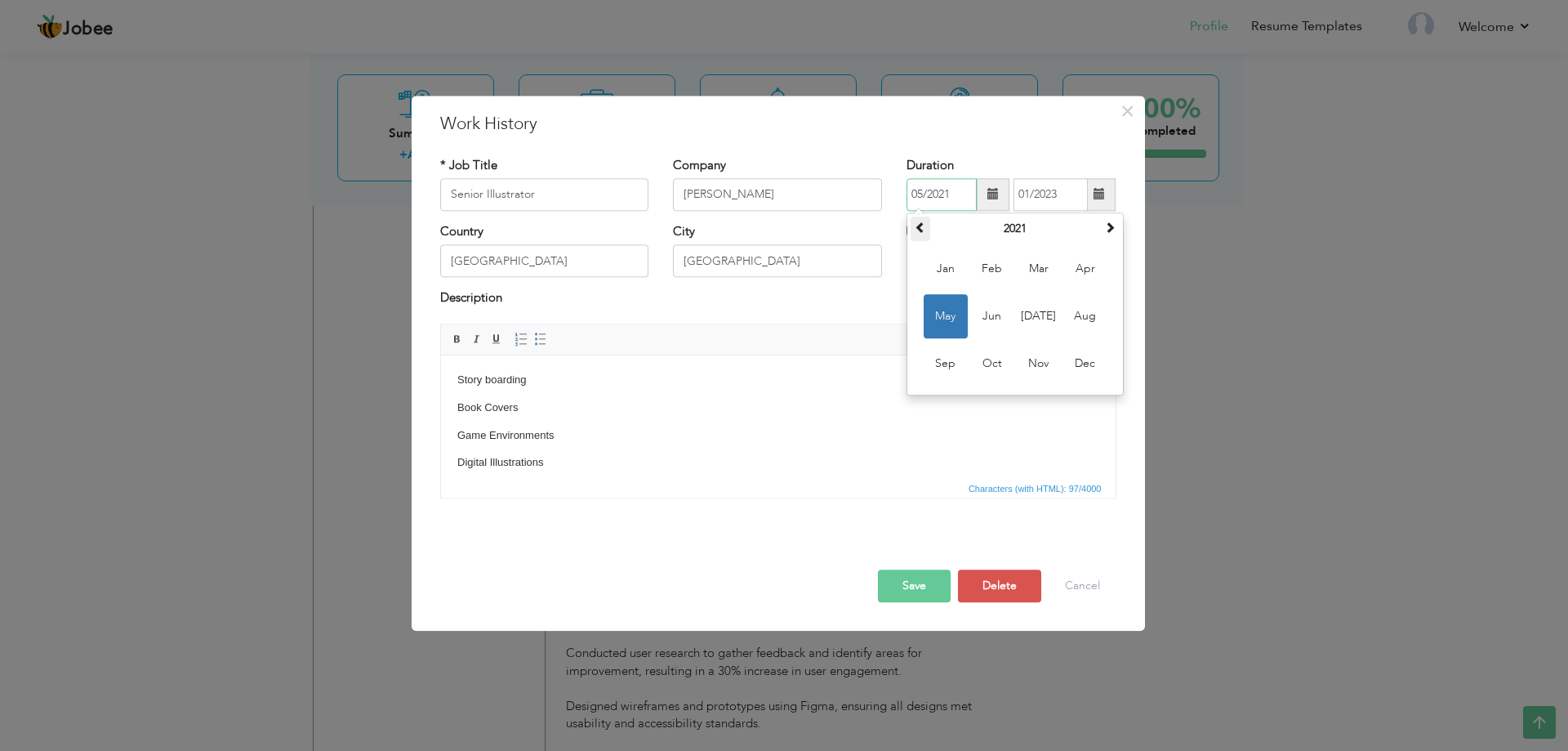 click at bounding box center [920, 229] 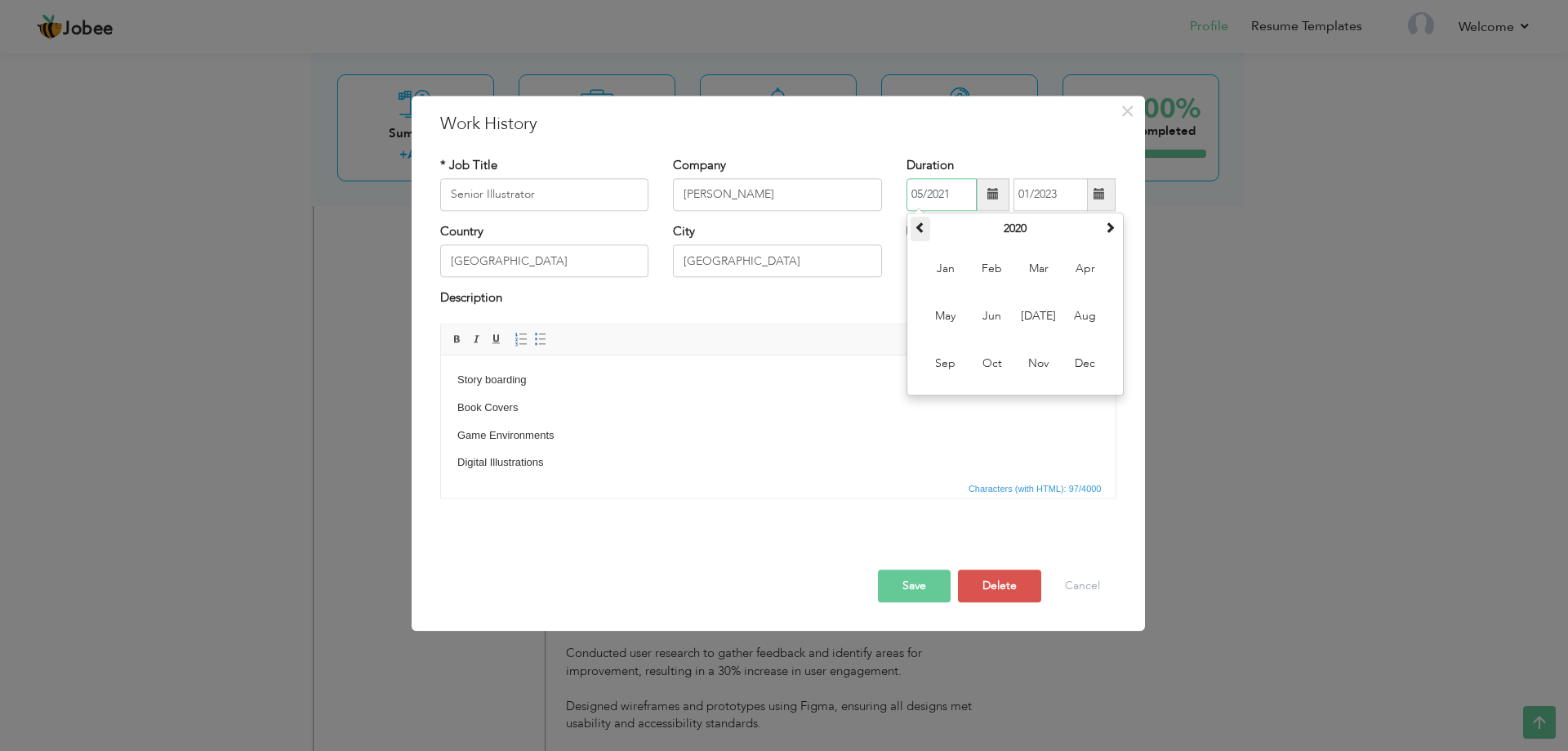 click at bounding box center (920, 229) 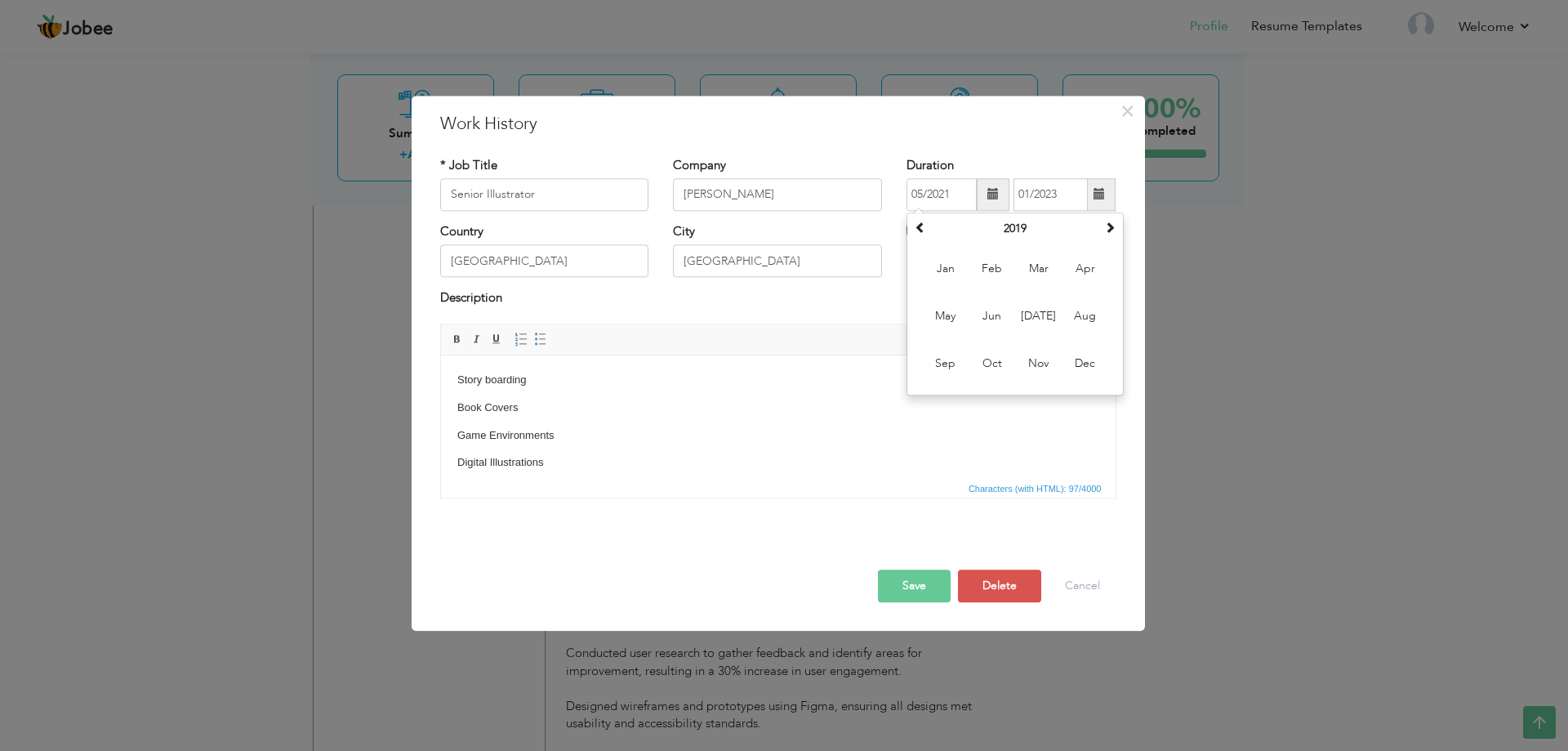 click on "Save" at bounding box center (914, 586) 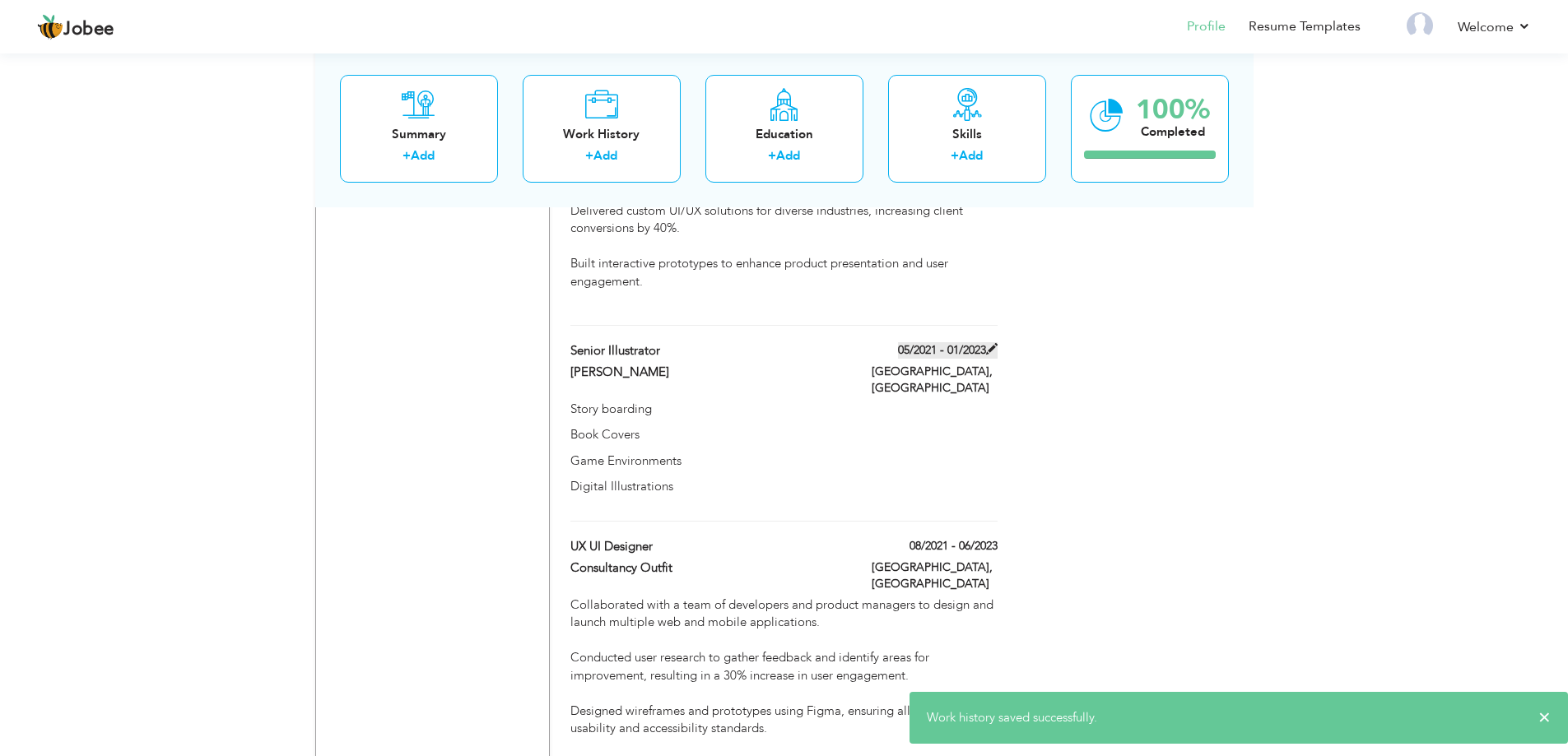 click on "05/2021 - 01/2023" at bounding box center (947, 350) 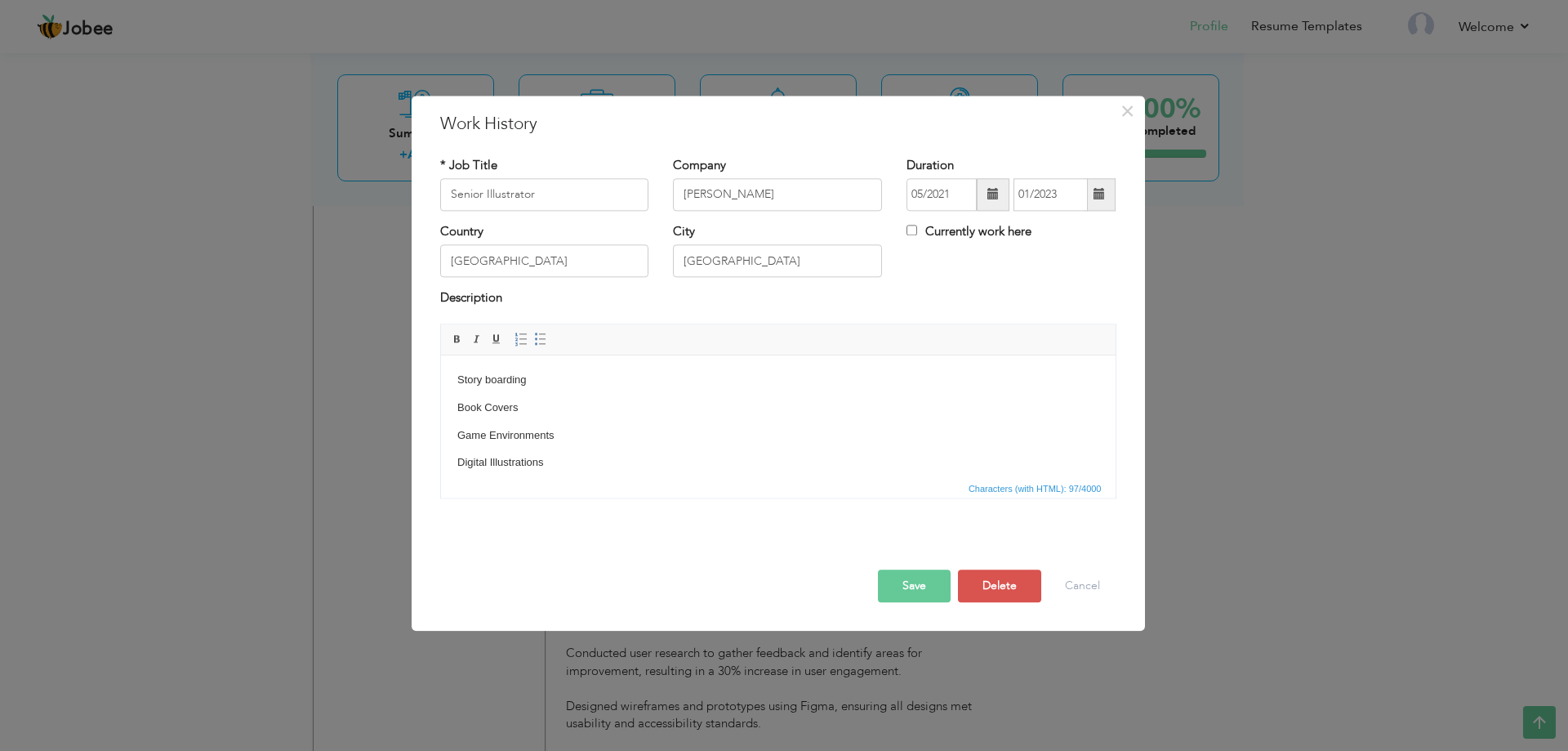 click at bounding box center (993, 194) 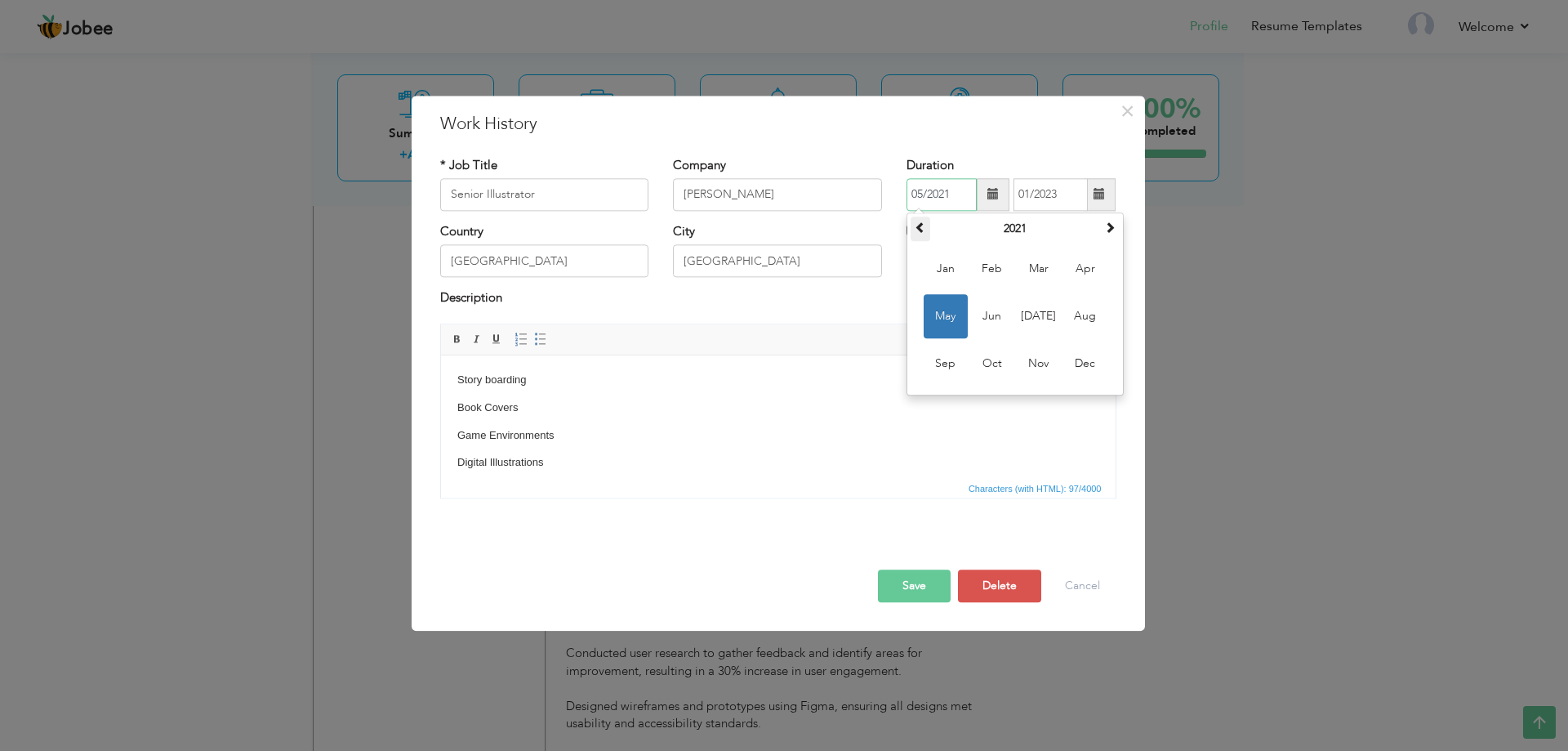 click at bounding box center (920, 227) 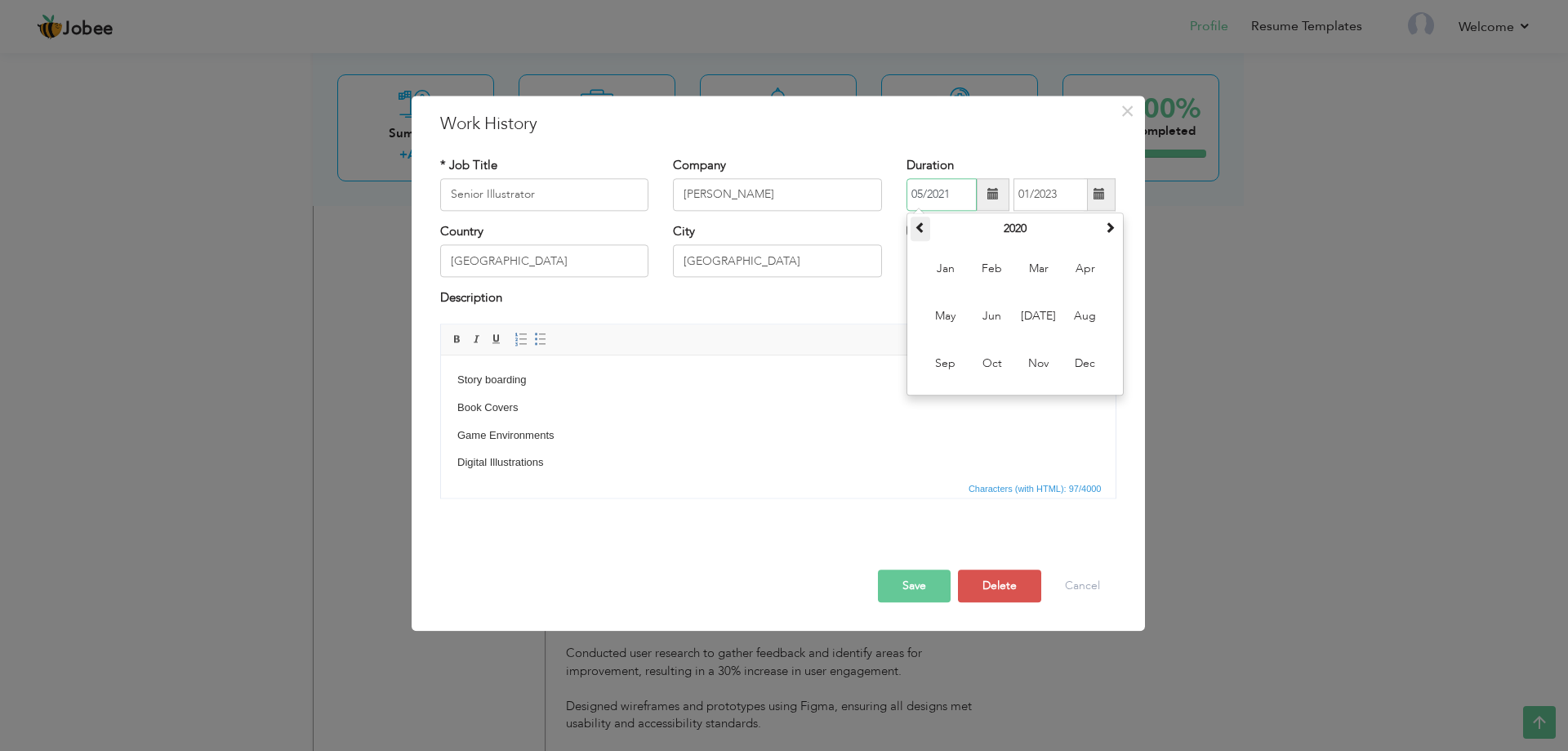 click at bounding box center (920, 227) 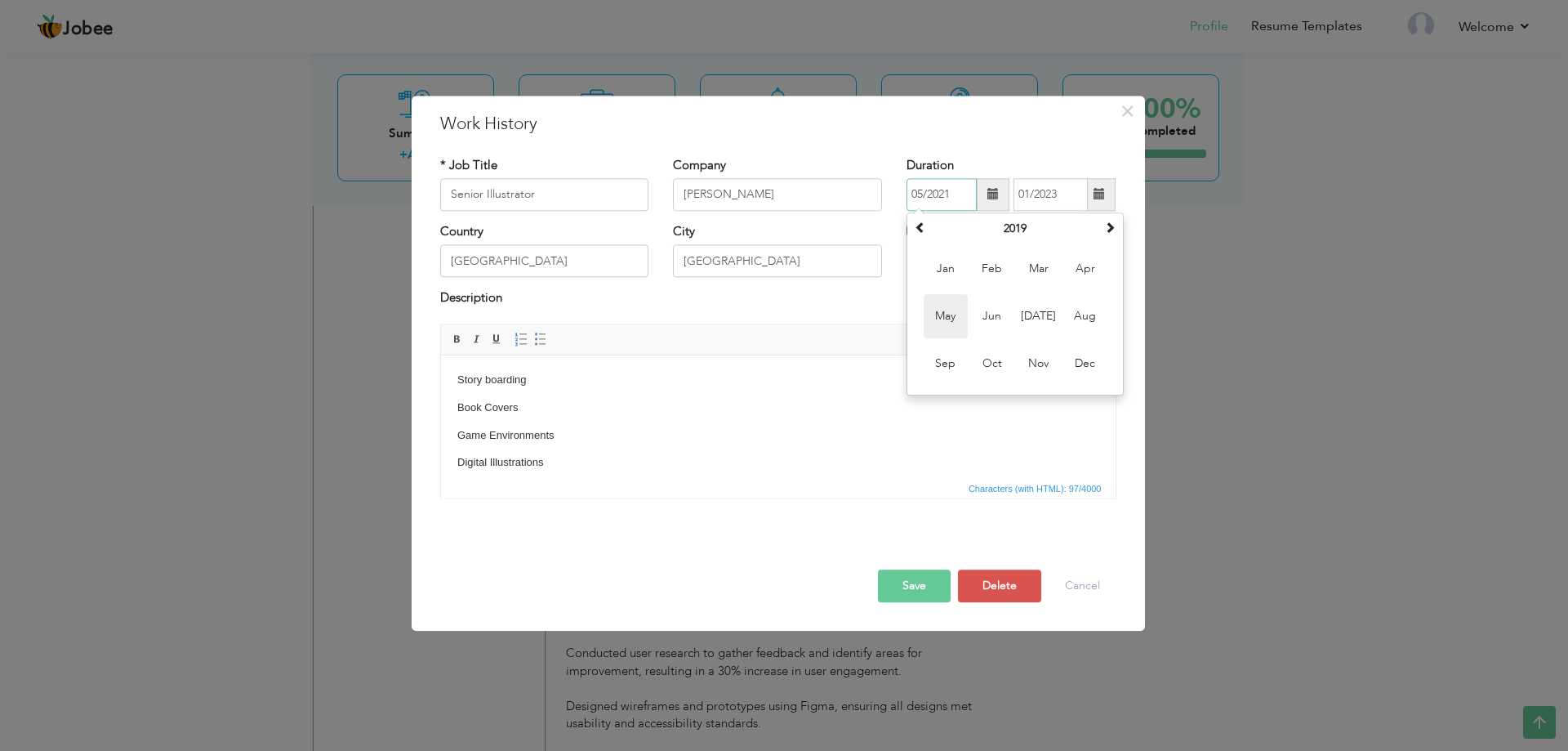 click on "May" at bounding box center (946, 316) 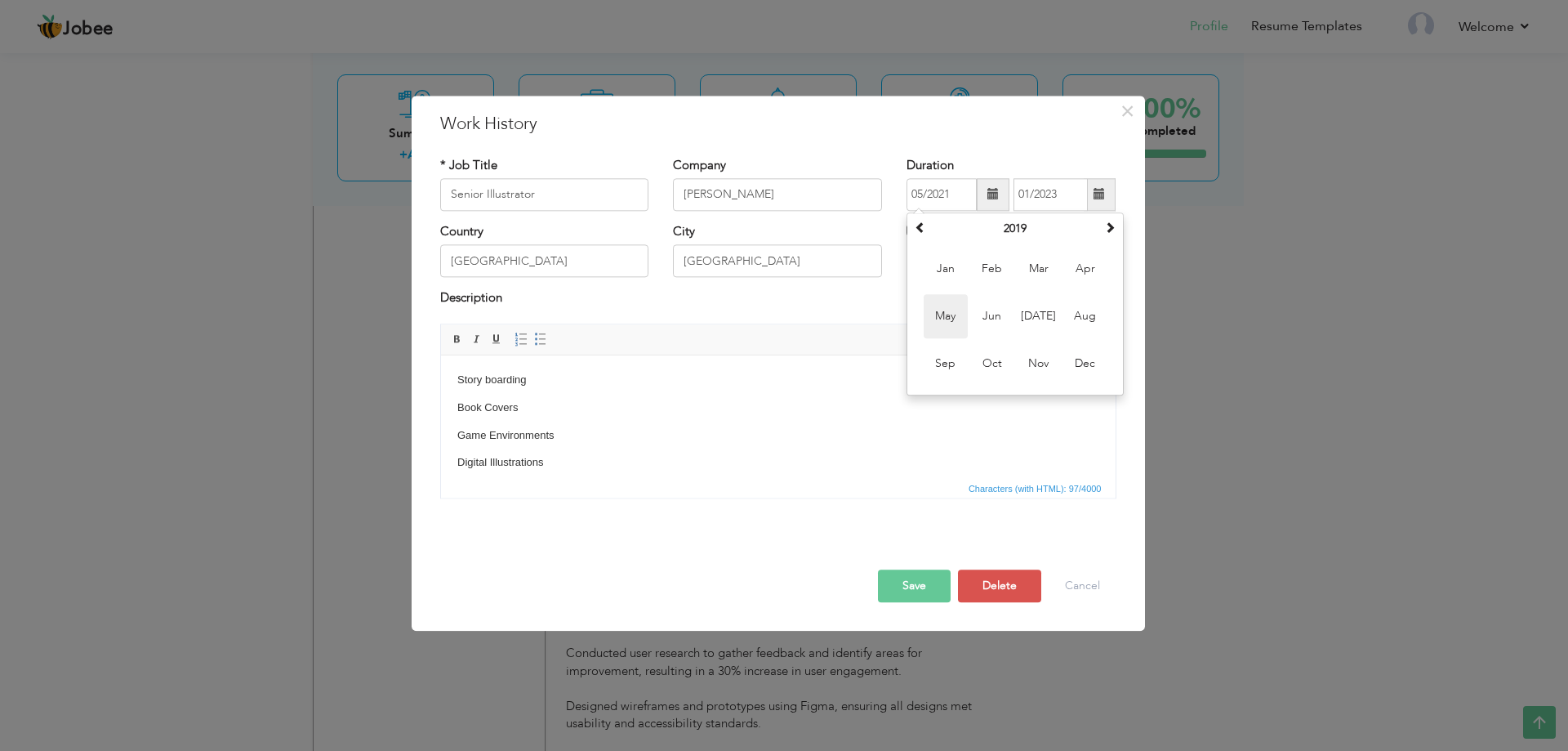 type on "05/2019" 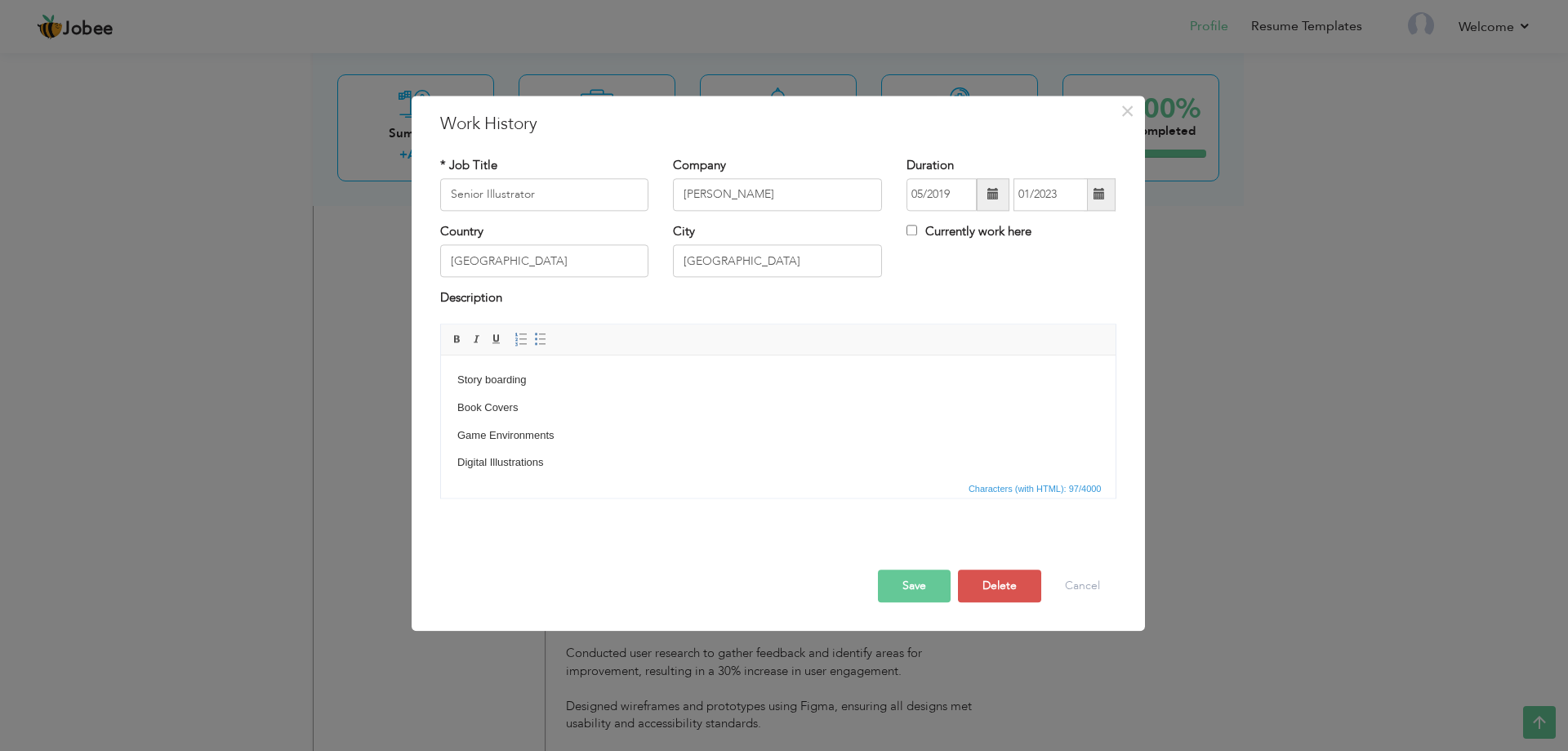click on "Save" at bounding box center [914, 586] 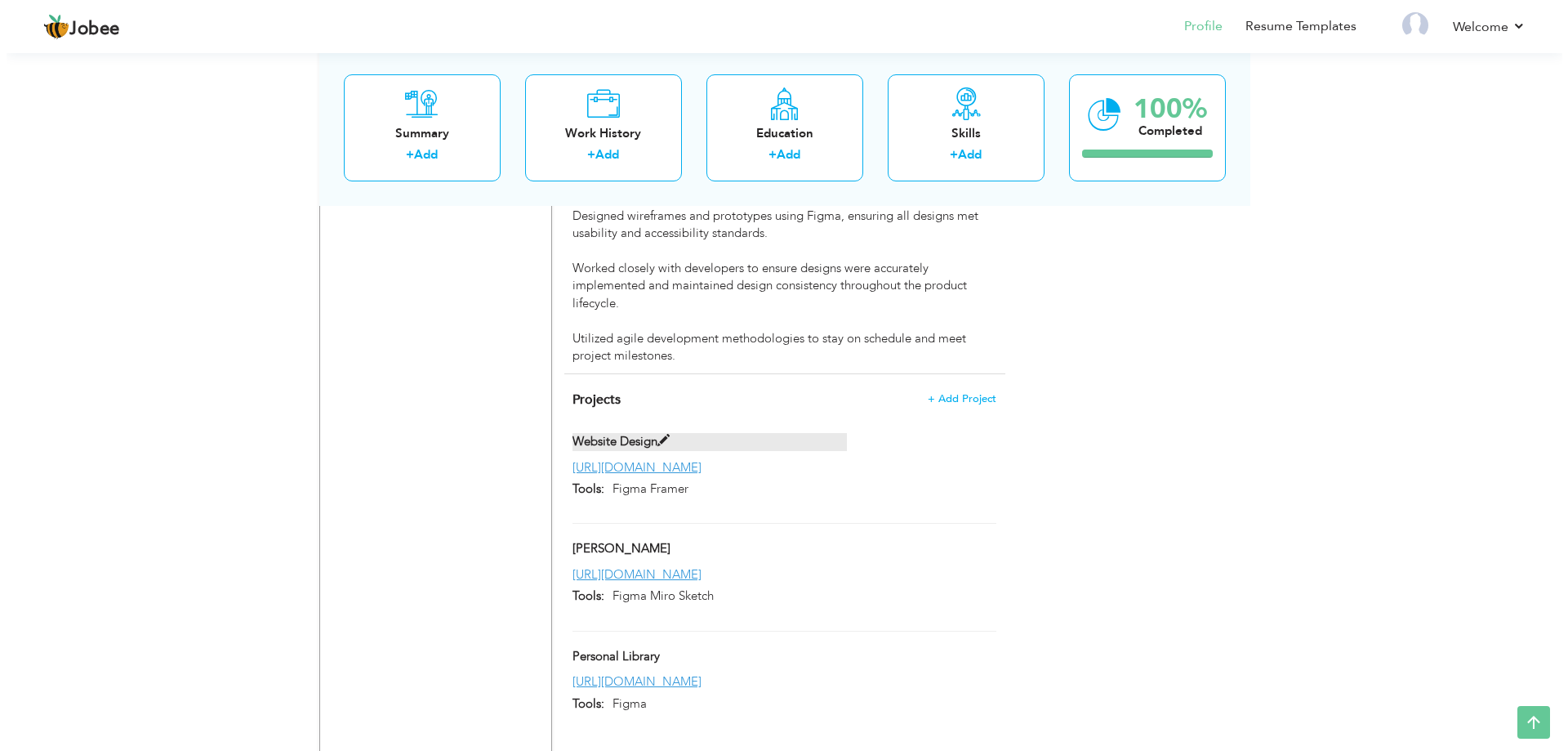 scroll, scrollTop: 1943, scrollLeft: 0, axis: vertical 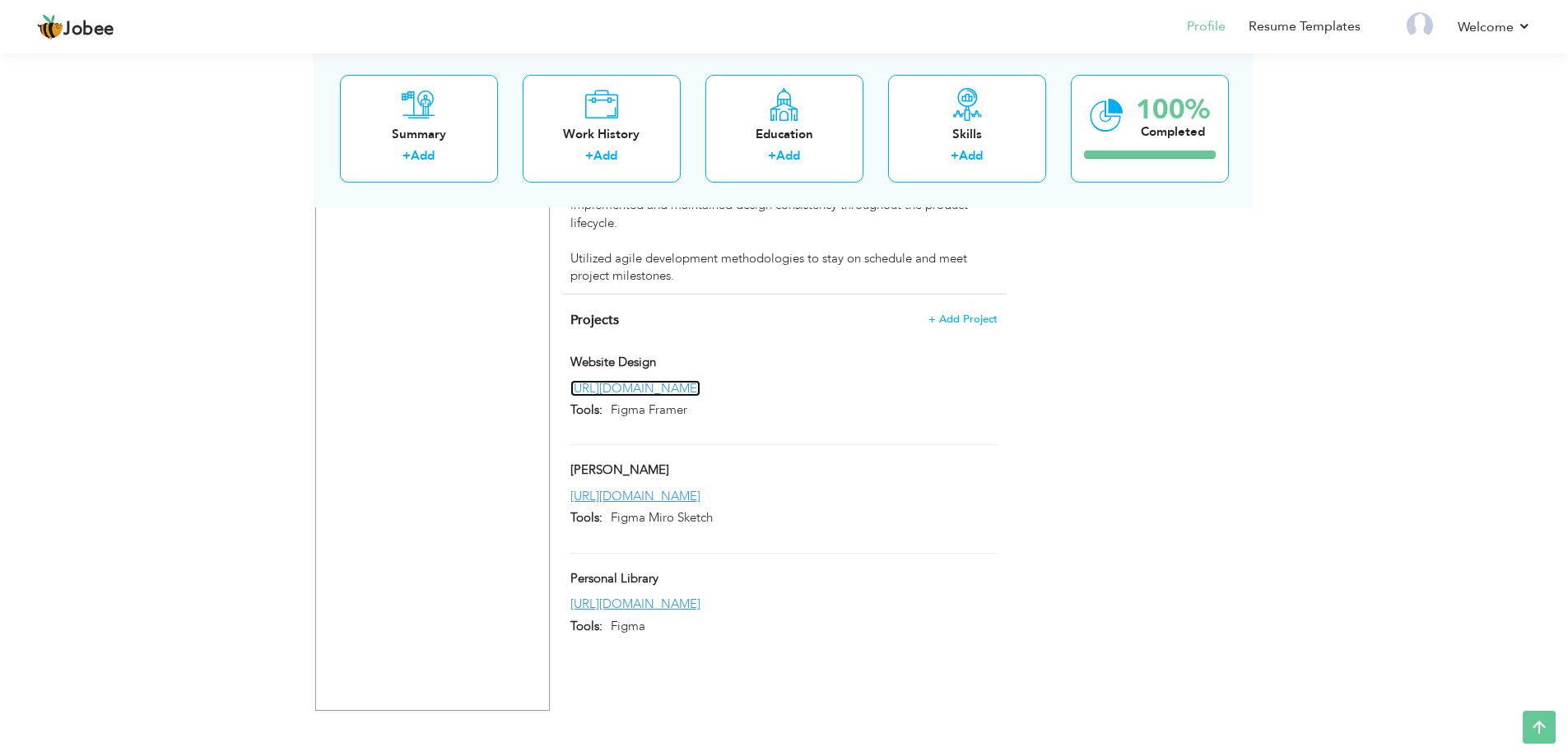 click on "[URL][DOMAIN_NAME]" at bounding box center (635, 388) 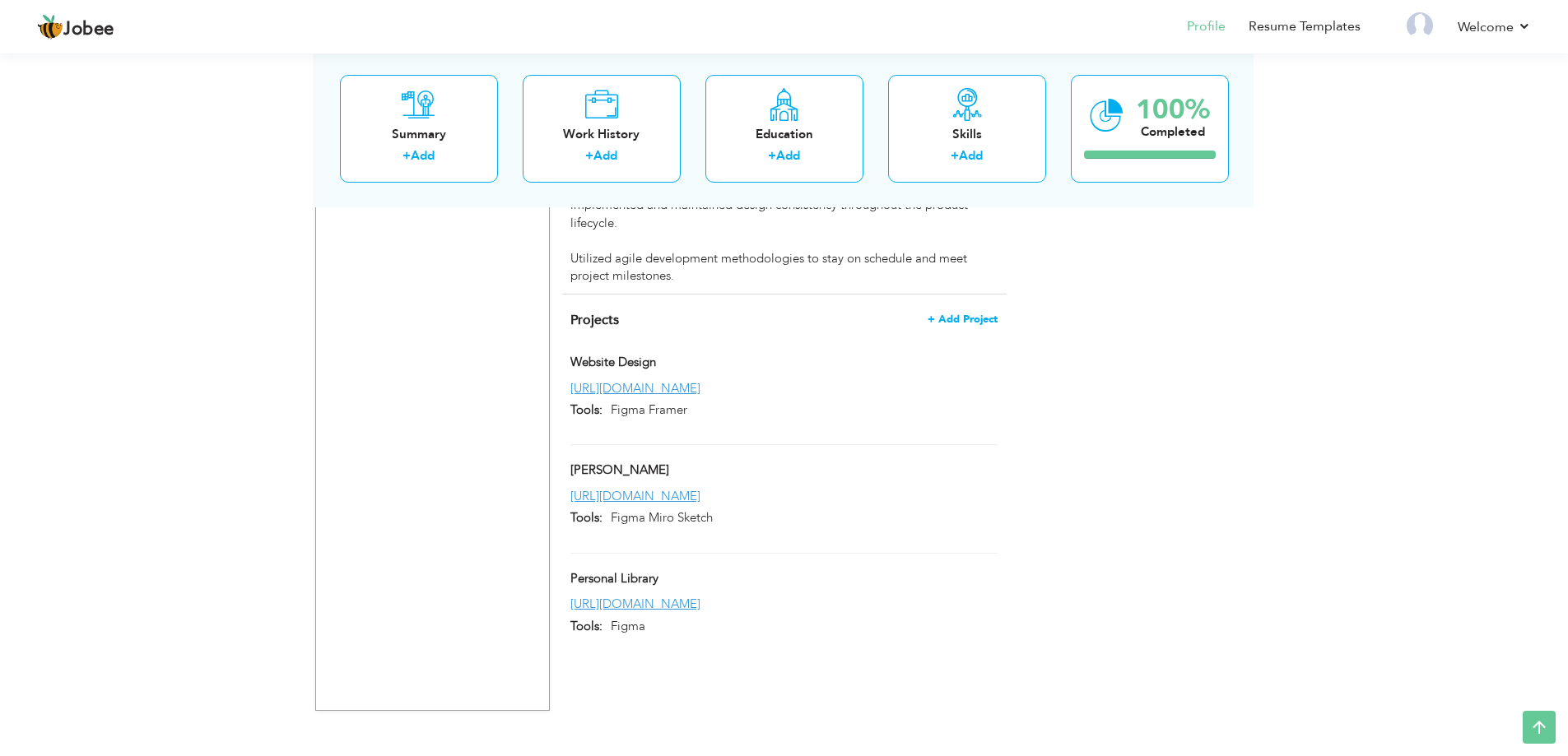 click on "+ Add Project" at bounding box center (962, 319) 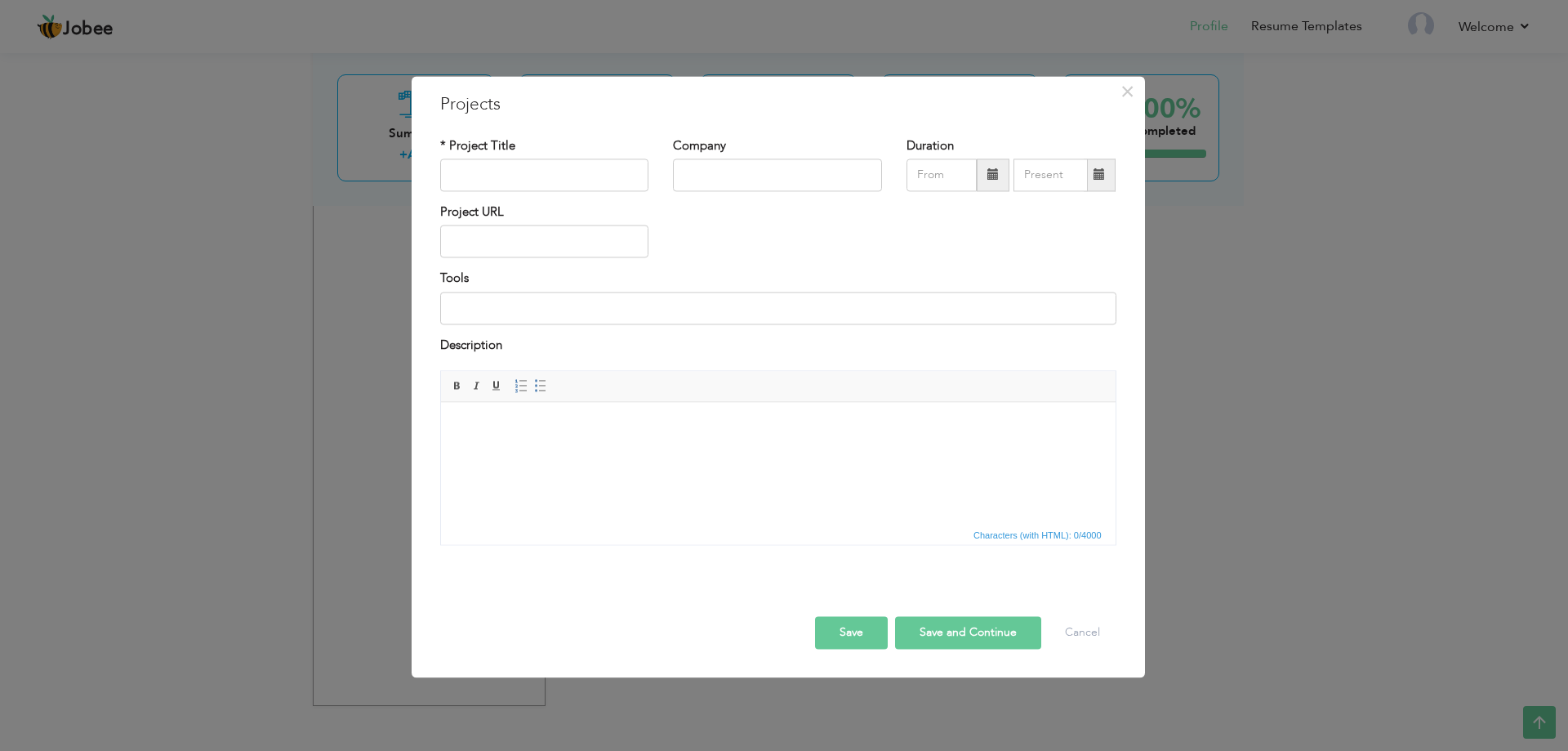 click at bounding box center [777, 427] 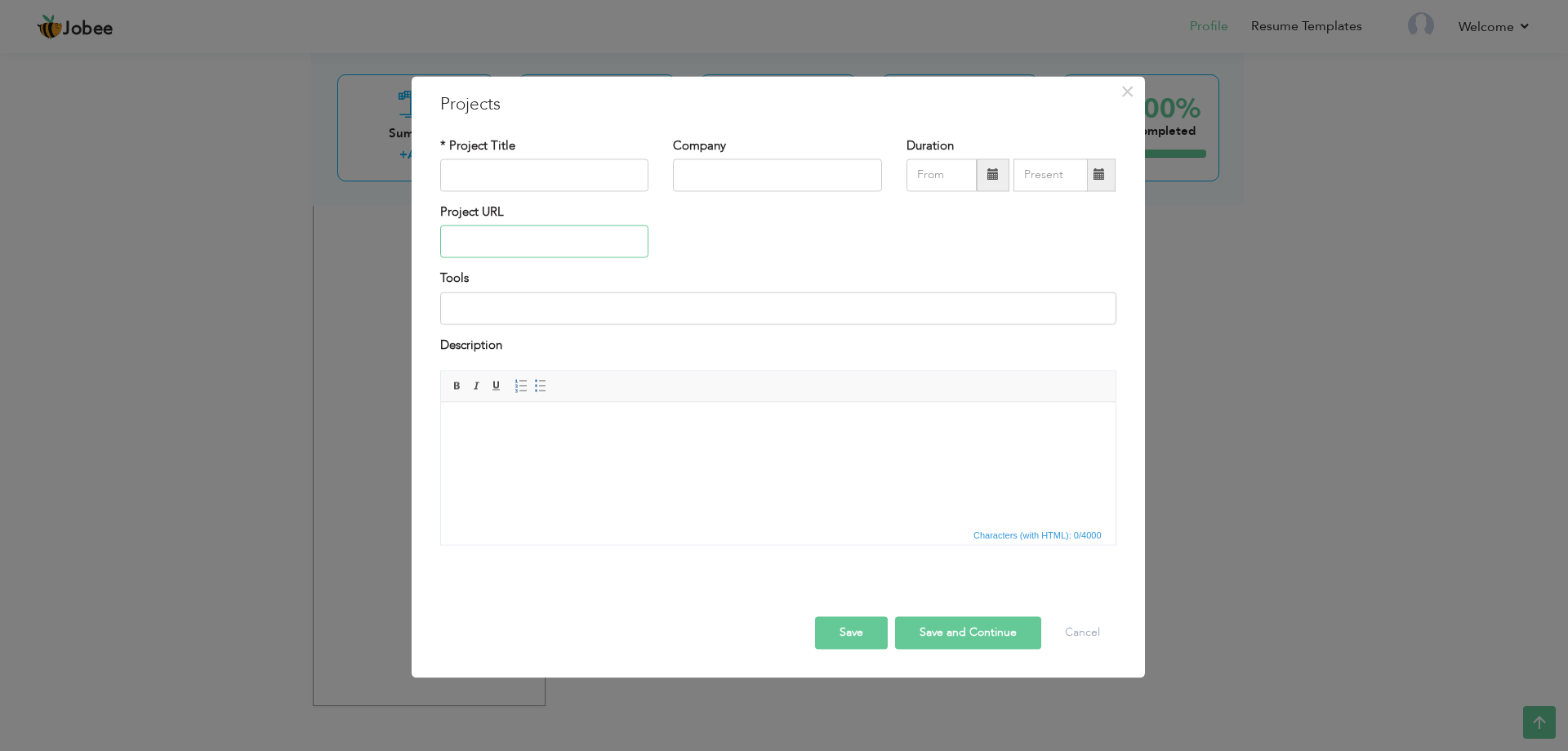 click at bounding box center (545, 242) 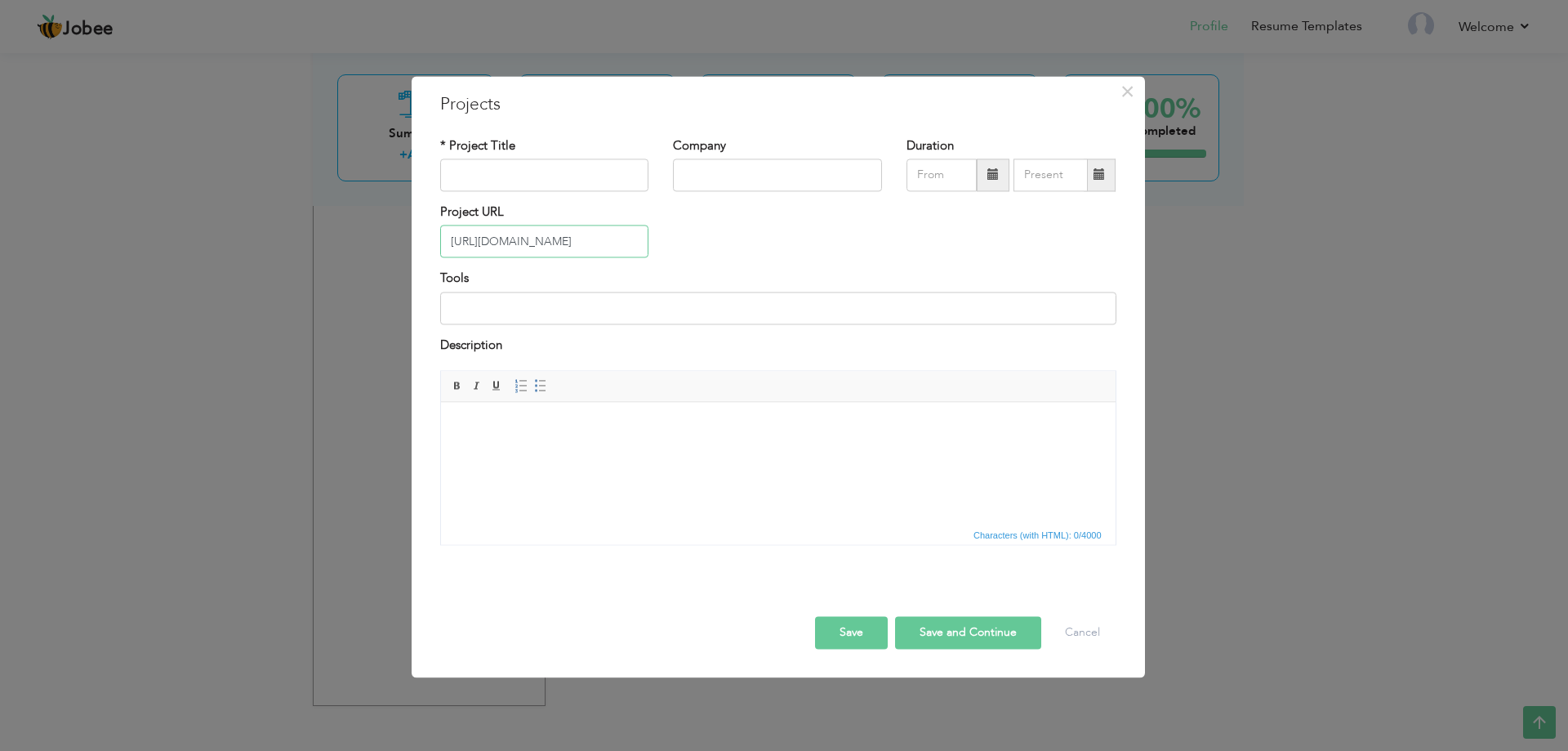 scroll, scrollTop: 0, scrollLeft: 719, axis: horizontal 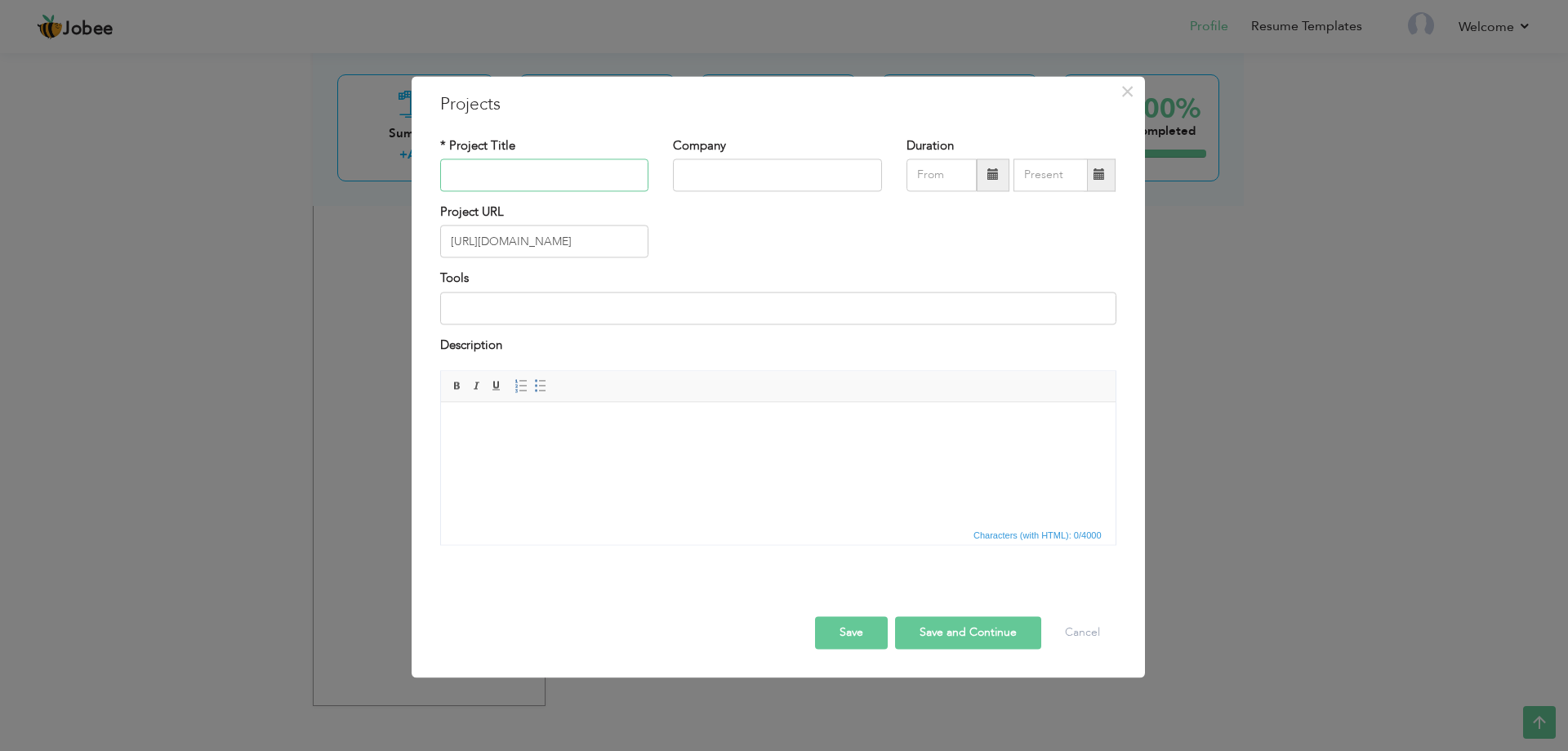 click at bounding box center [545, 175] 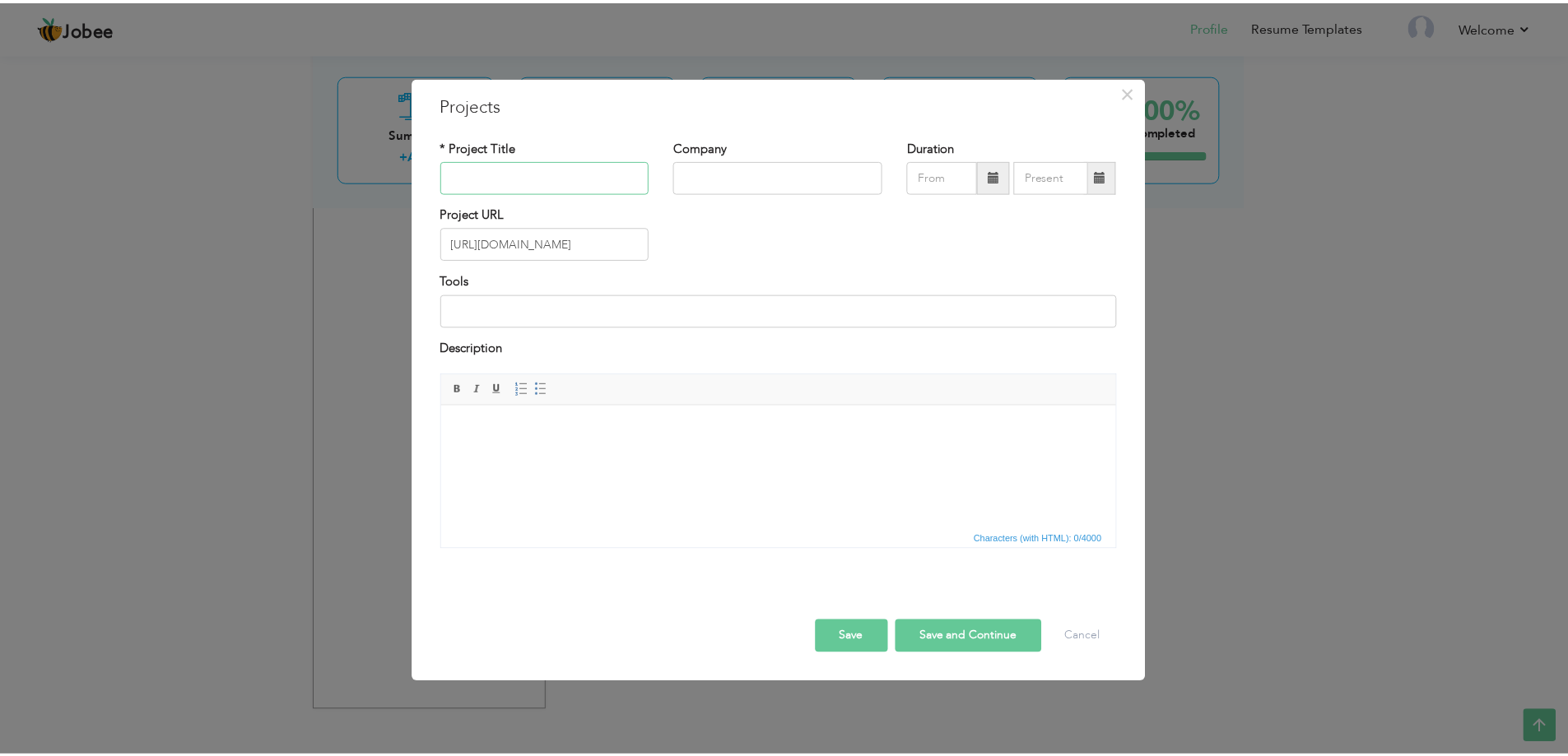 scroll, scrollTop: 0, scrollLeft: 0, axis: both 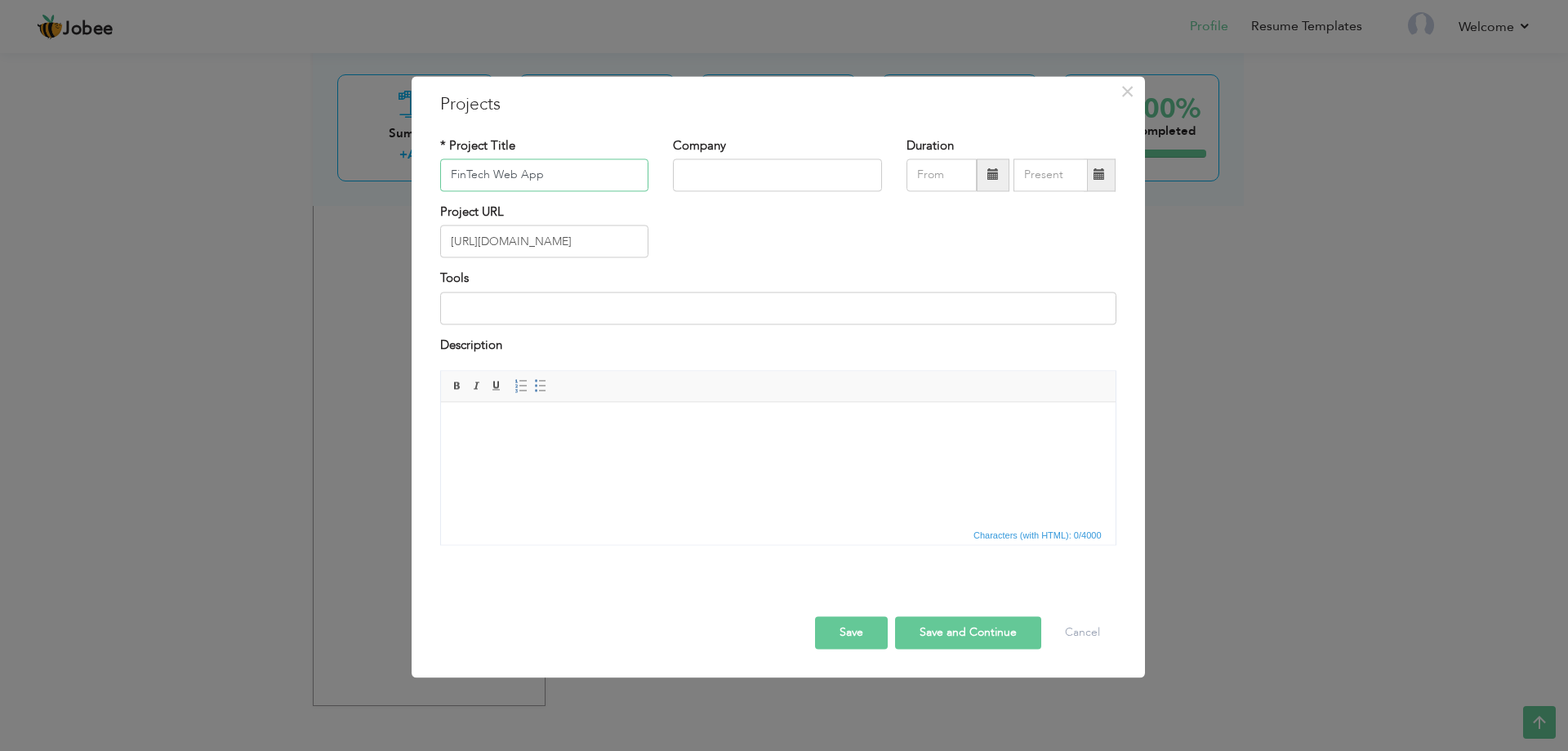 type on "FinTech Web App" 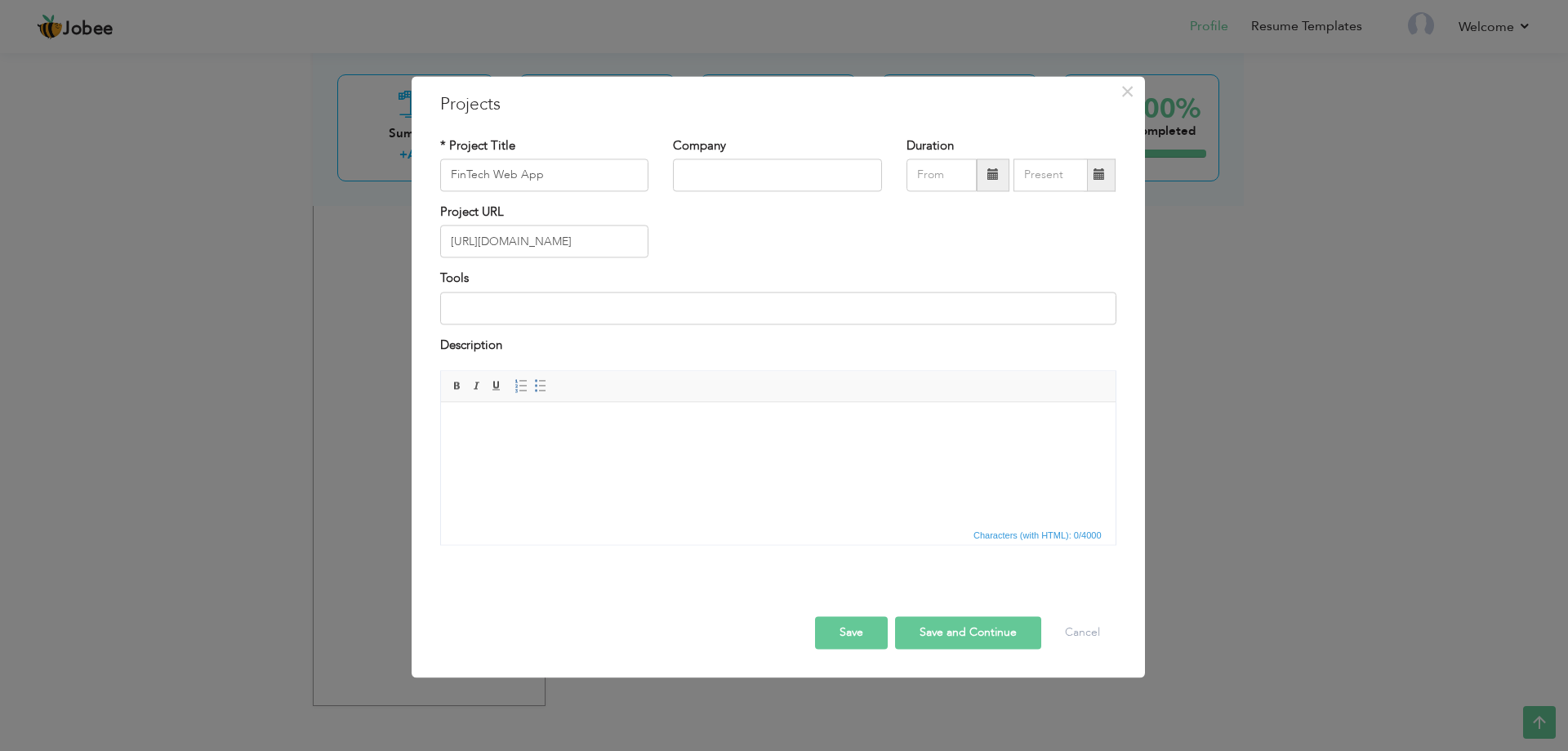 click on "Save" at bounding box center (851, 633) 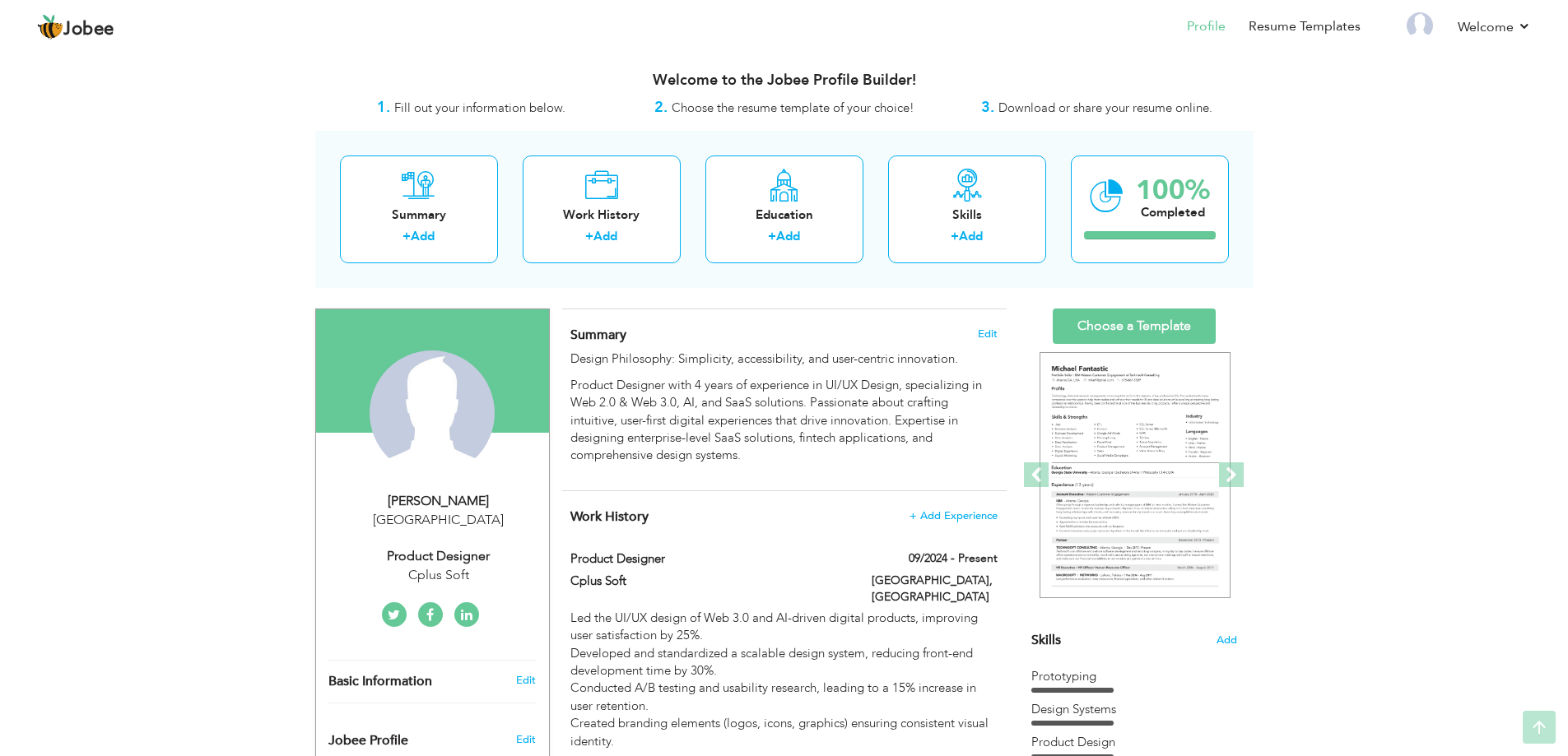 scroll, scrollTop: 0, scrollLeft: 0, axis: both 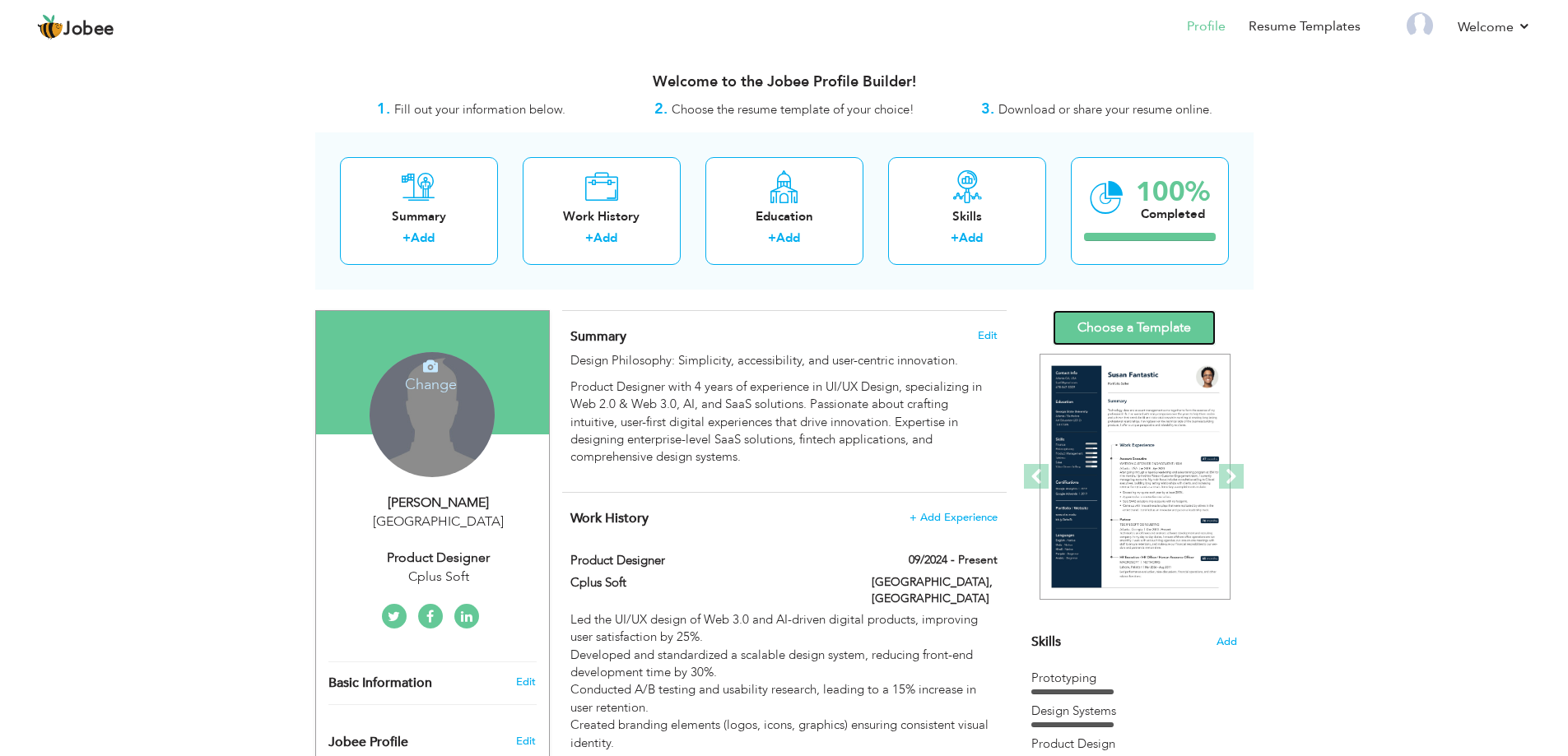click on "Choose a Template" at bounding box center (1134, 327) 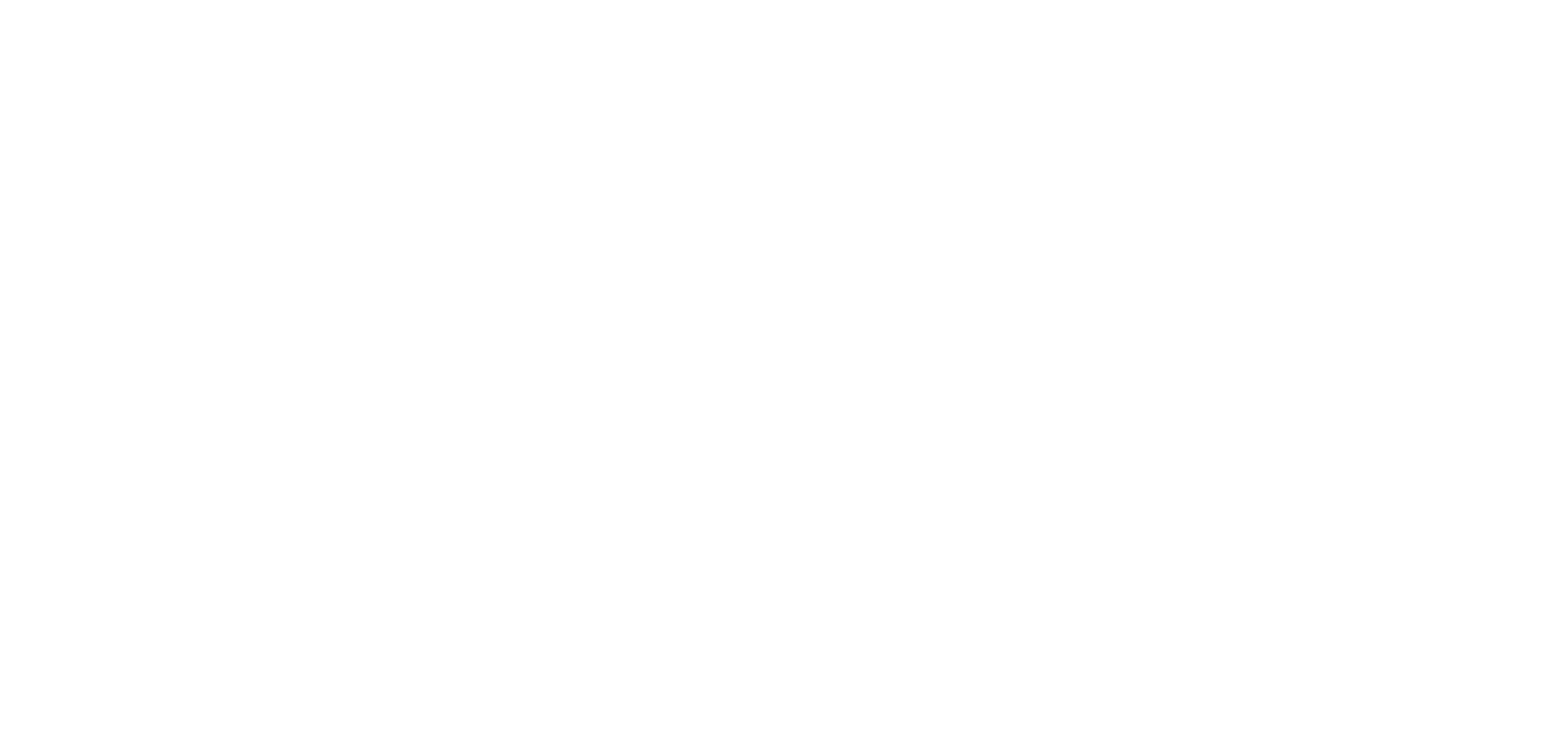scroll, scrollTop: 0, scrollLeft: 0, axis: both 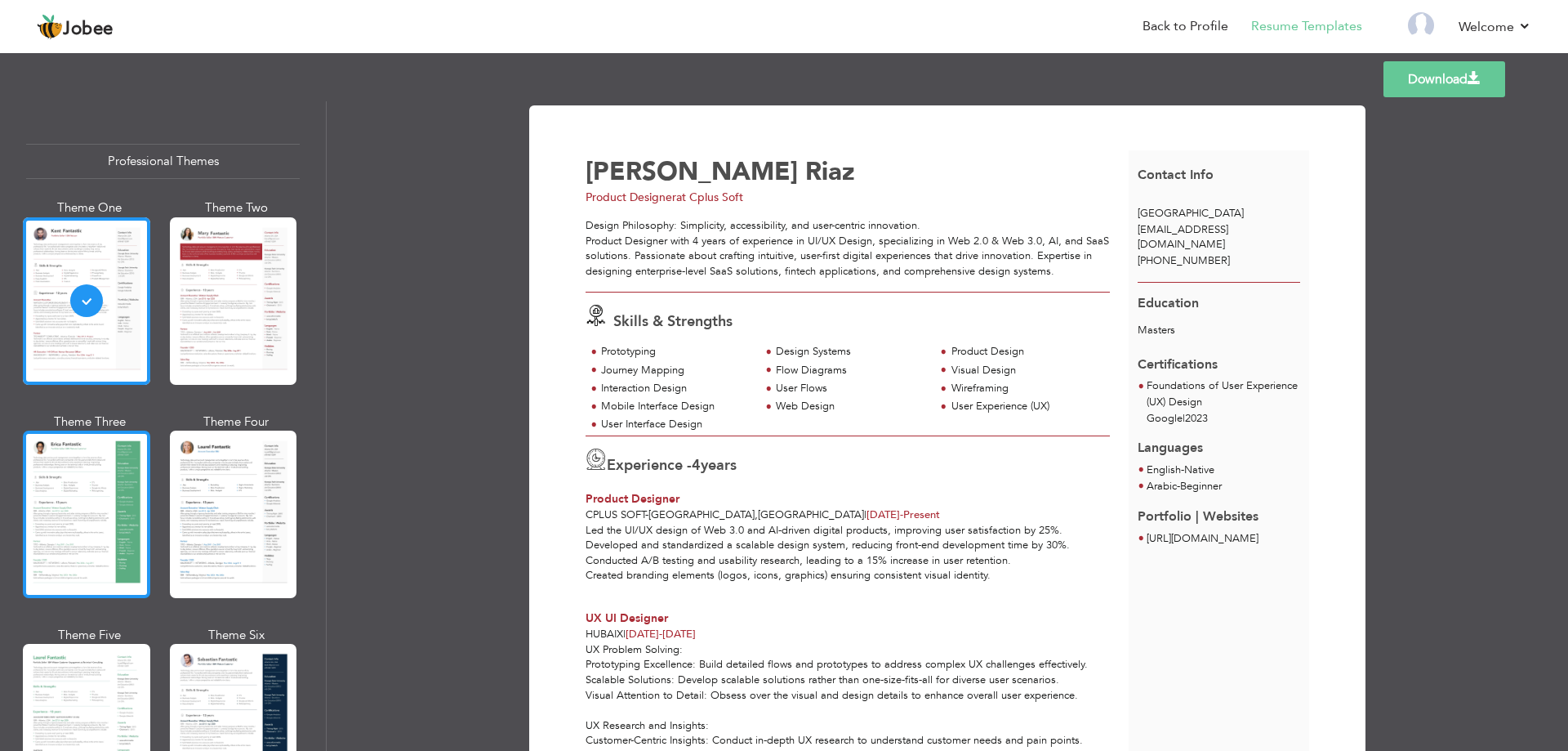 click at bounding box center (87, 514) 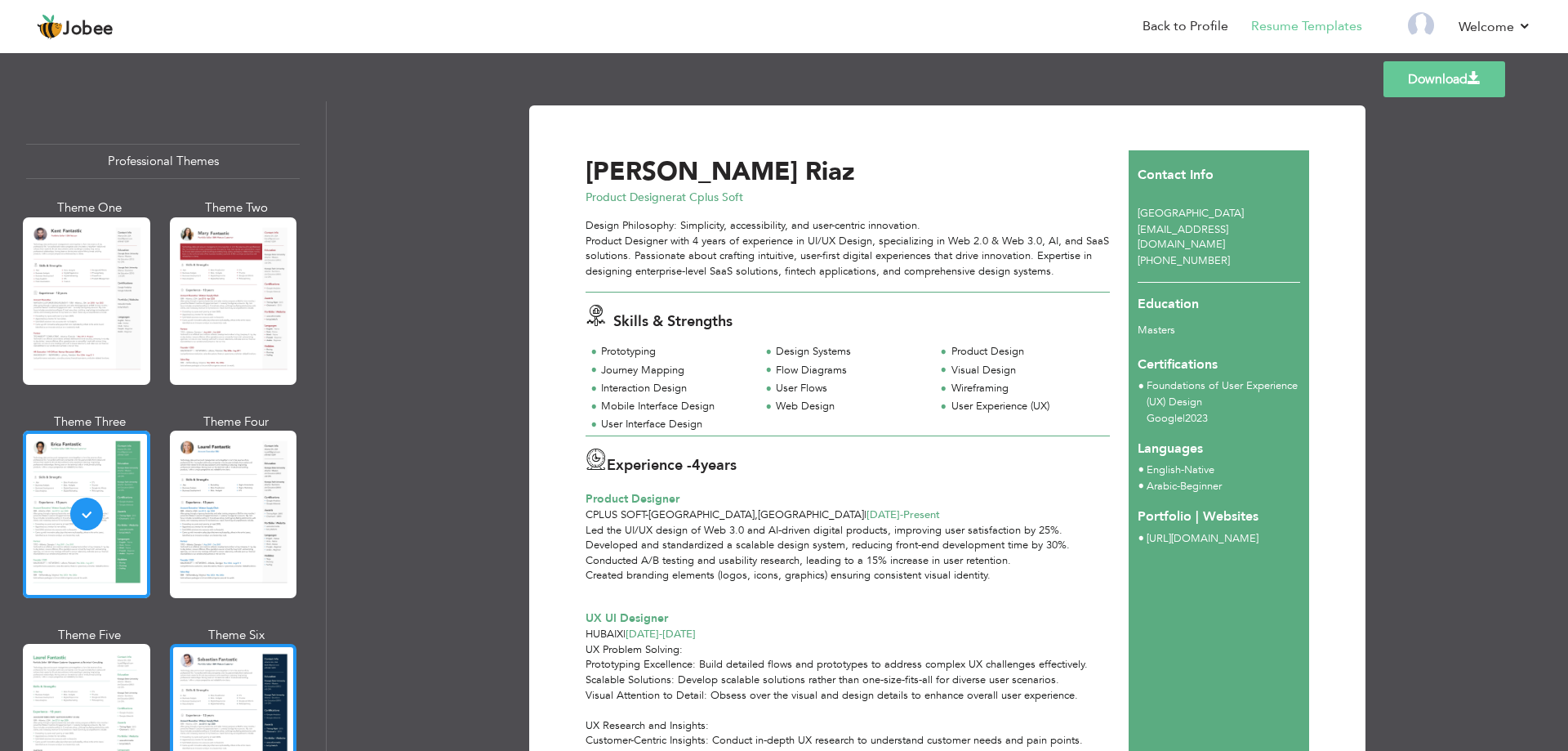 click at bounding box center (234, 727) 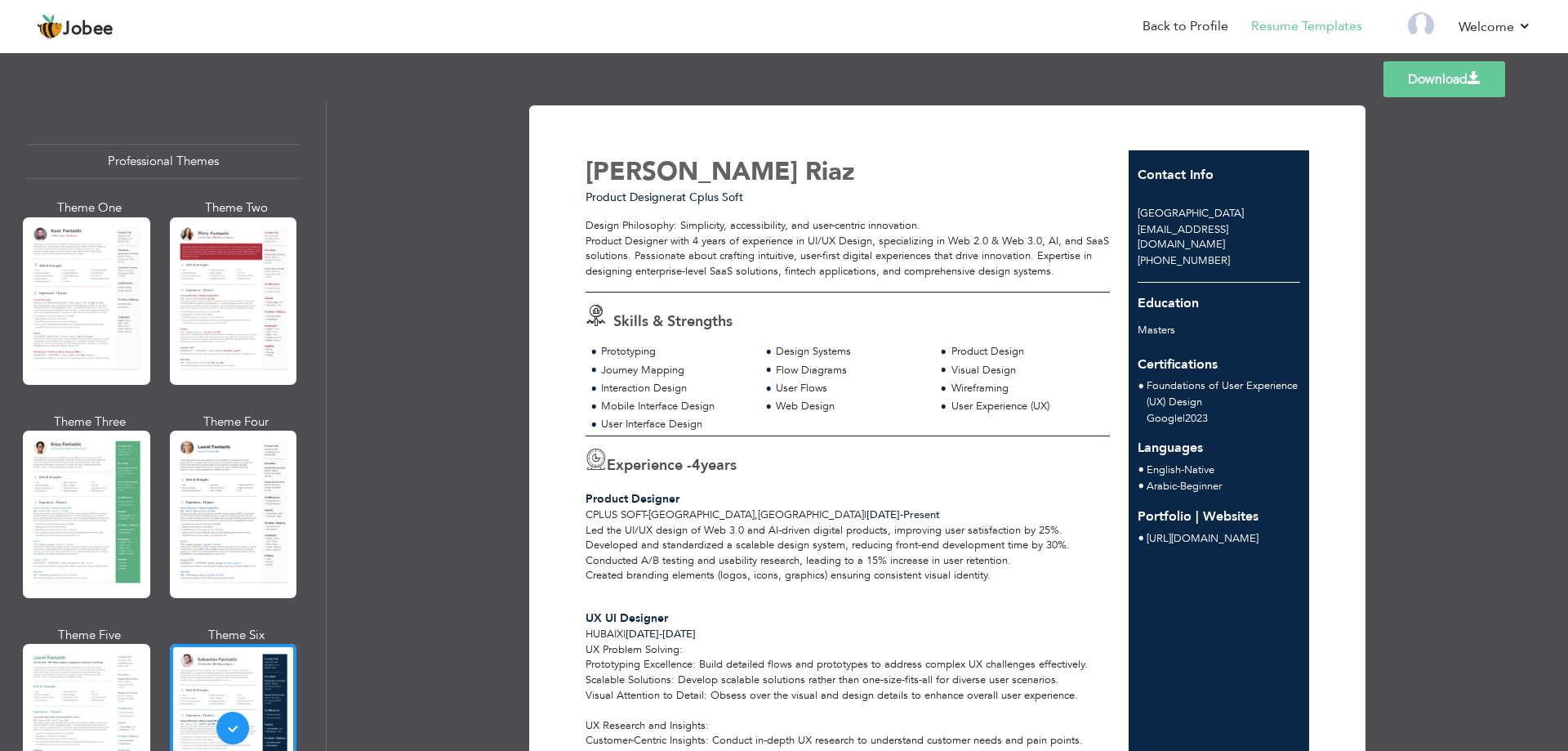 click at bounding box center [87, 727] 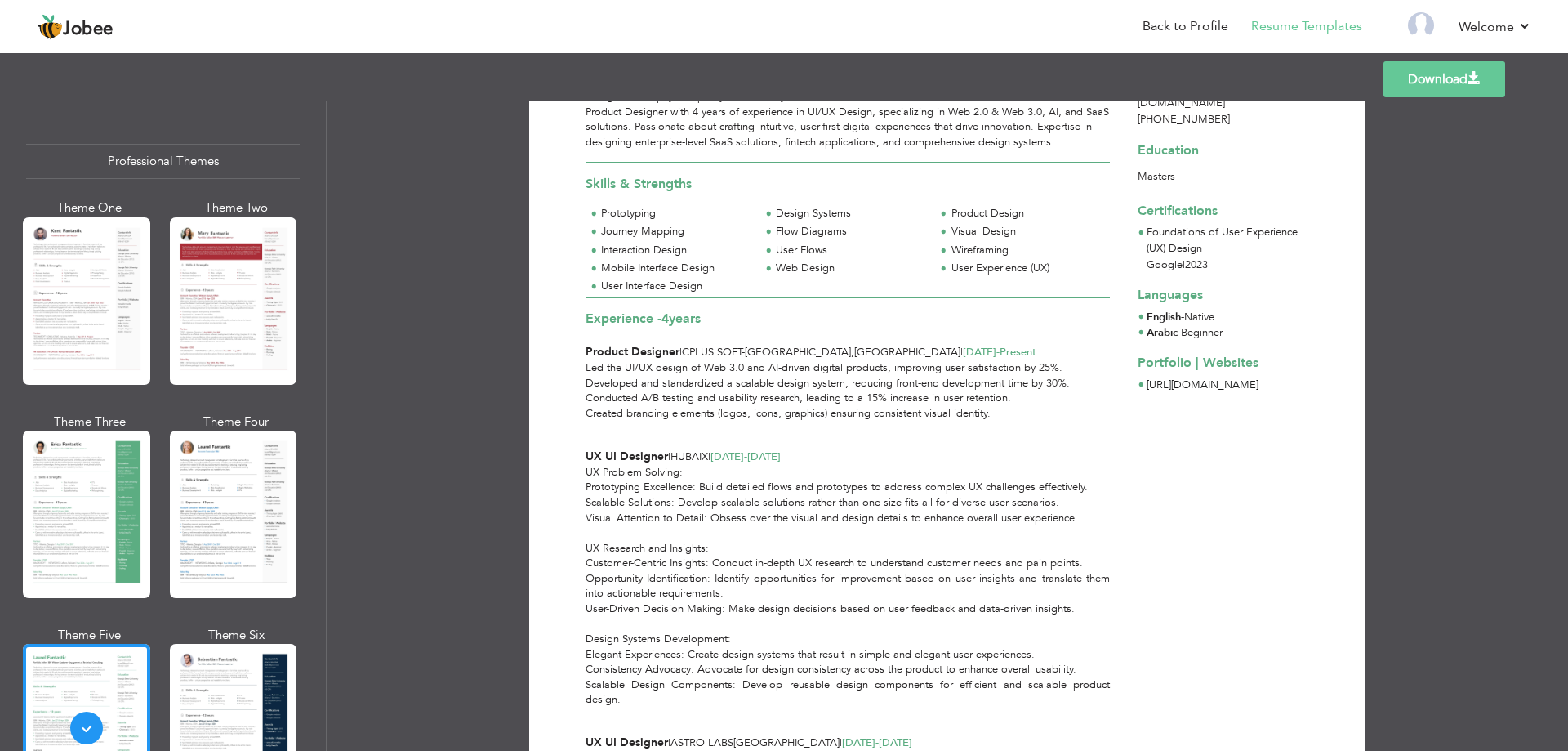 scroll, scrollTop: 0, scrollLeft: 0, axis: both 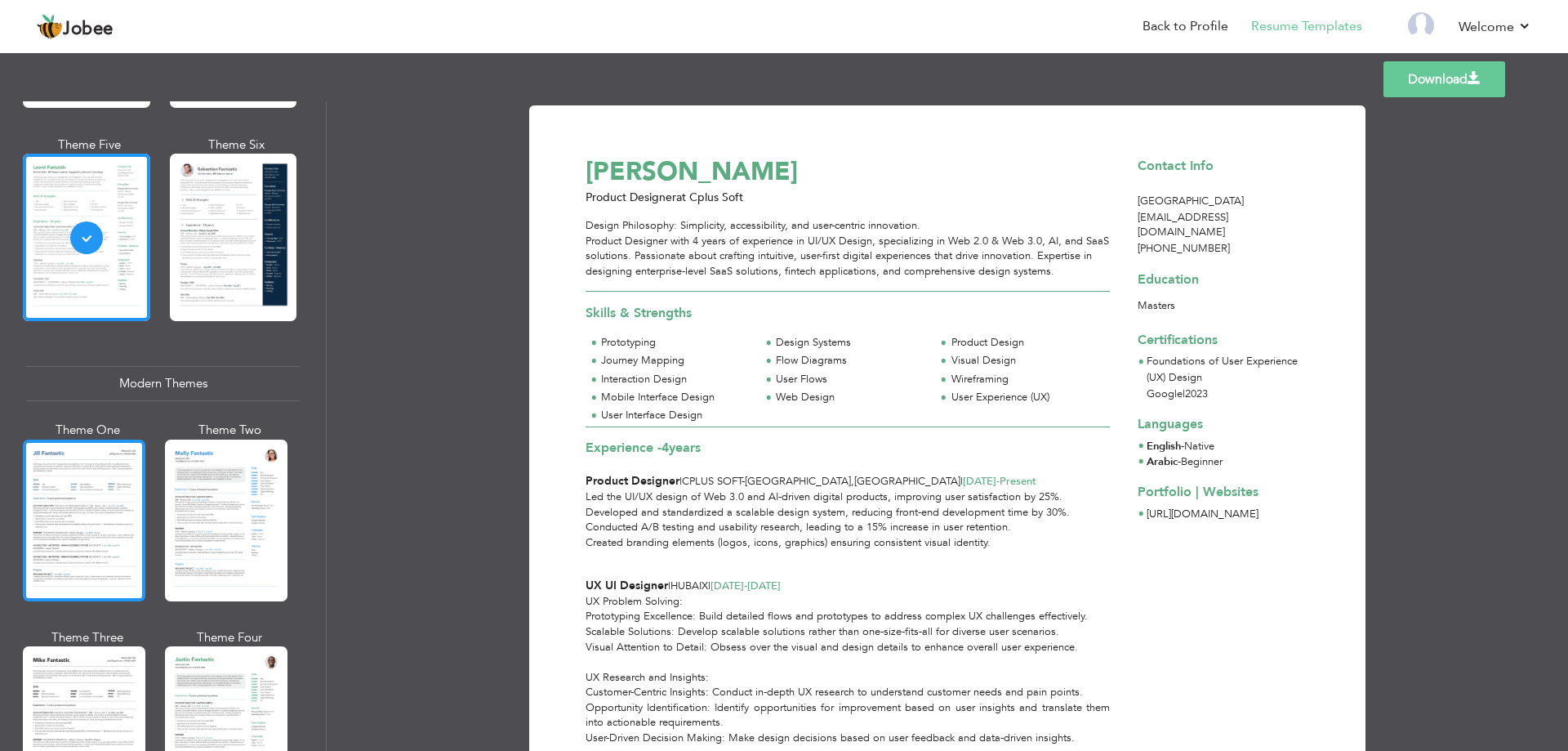 click at bounding box center (84, 521) 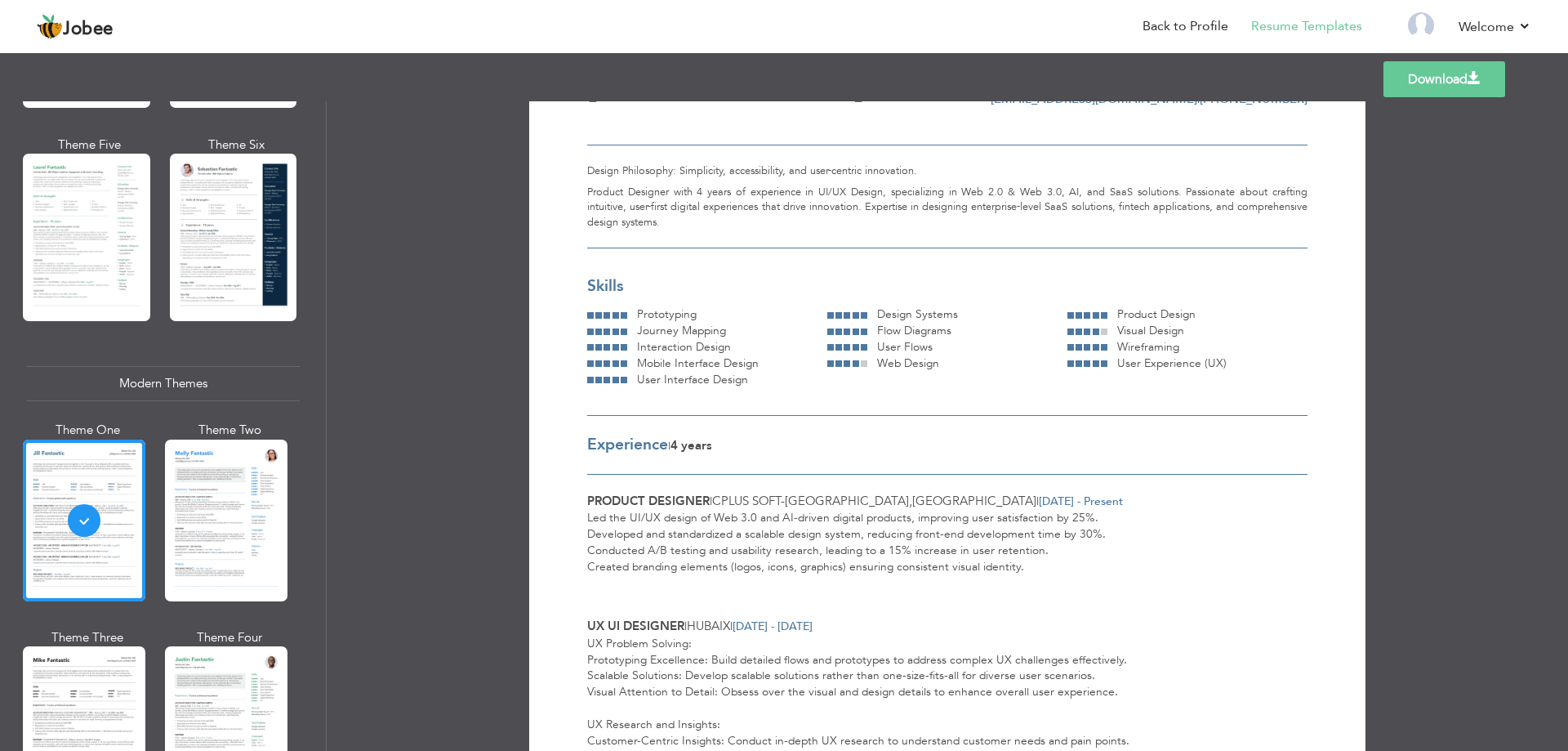 scroll, scrollTop: 0, scrollLeft: 0, axis: both 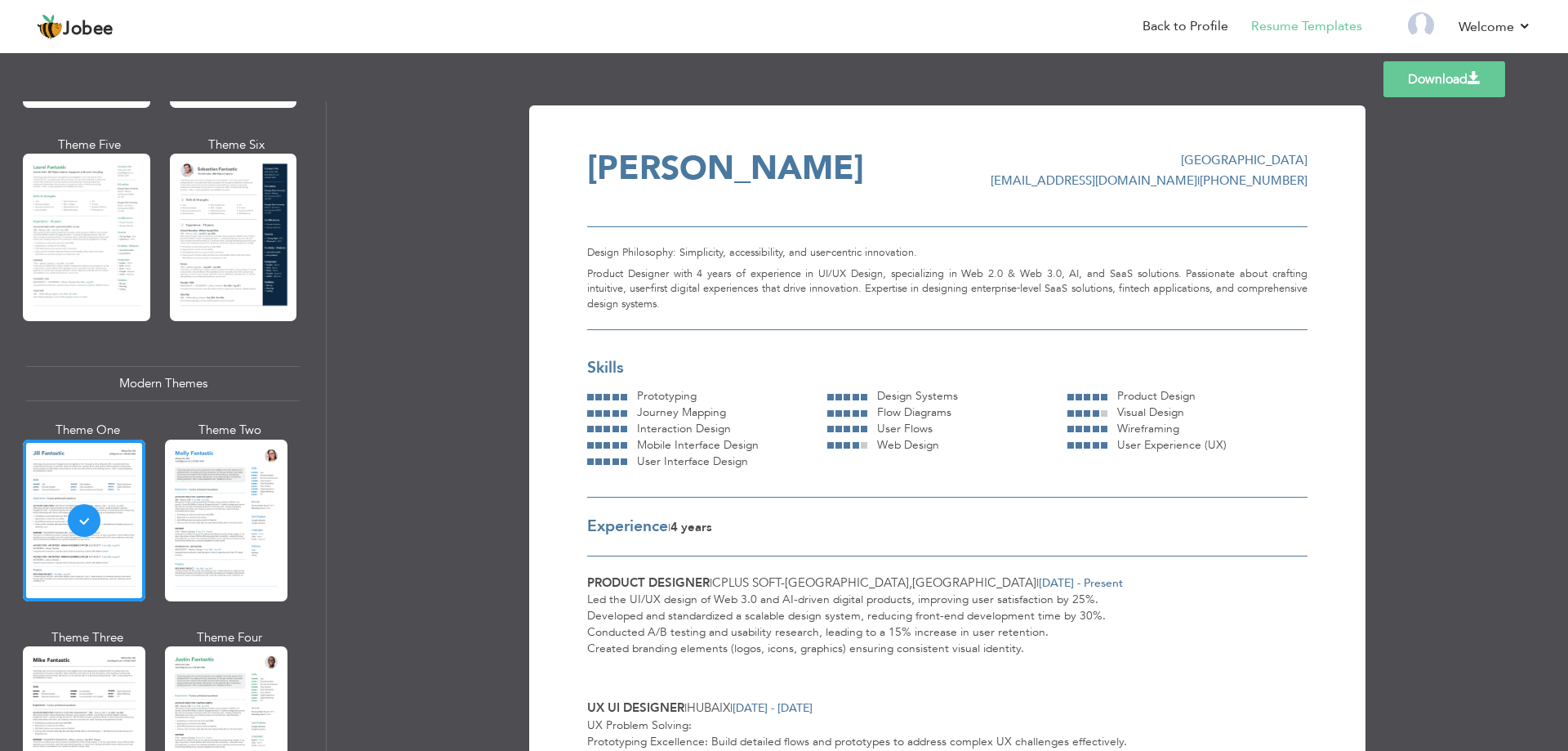 click on "Download" at bounding box center (1444, 79) 